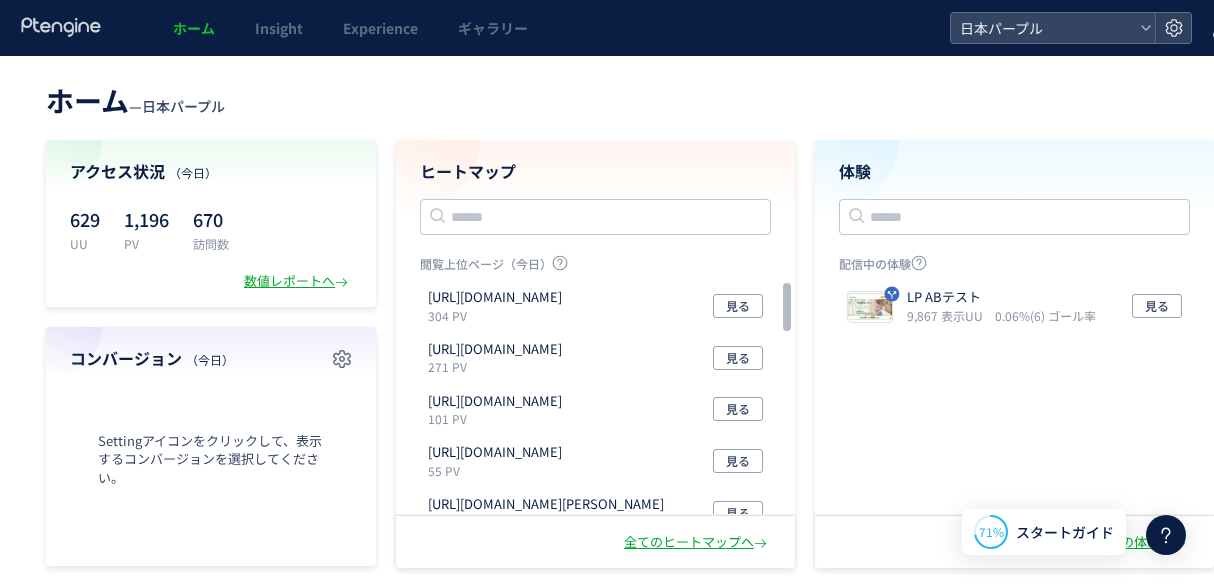 scroll, scrollTop: 0, scrollLeft: 0, axis: both 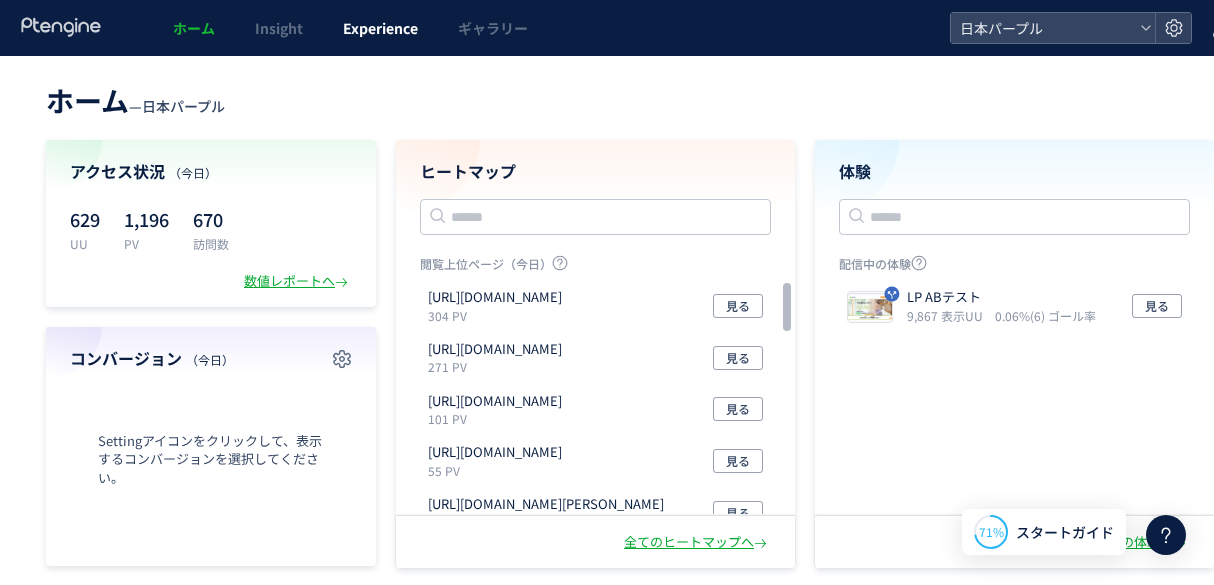 click on "Experience" 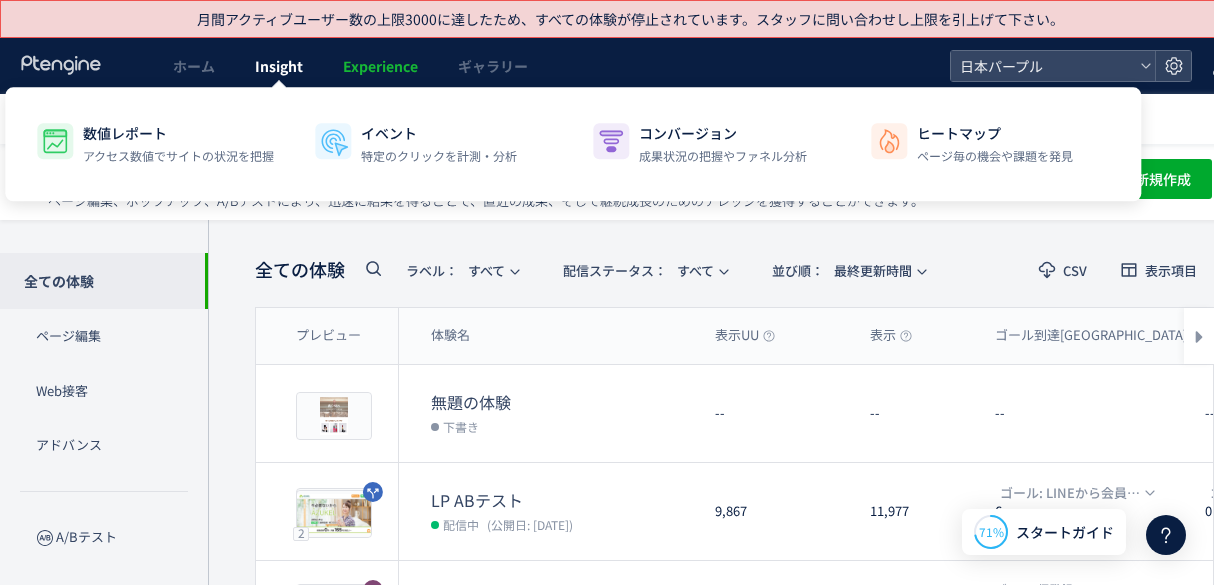 click on "Insight" at bounding box center [279, 66] 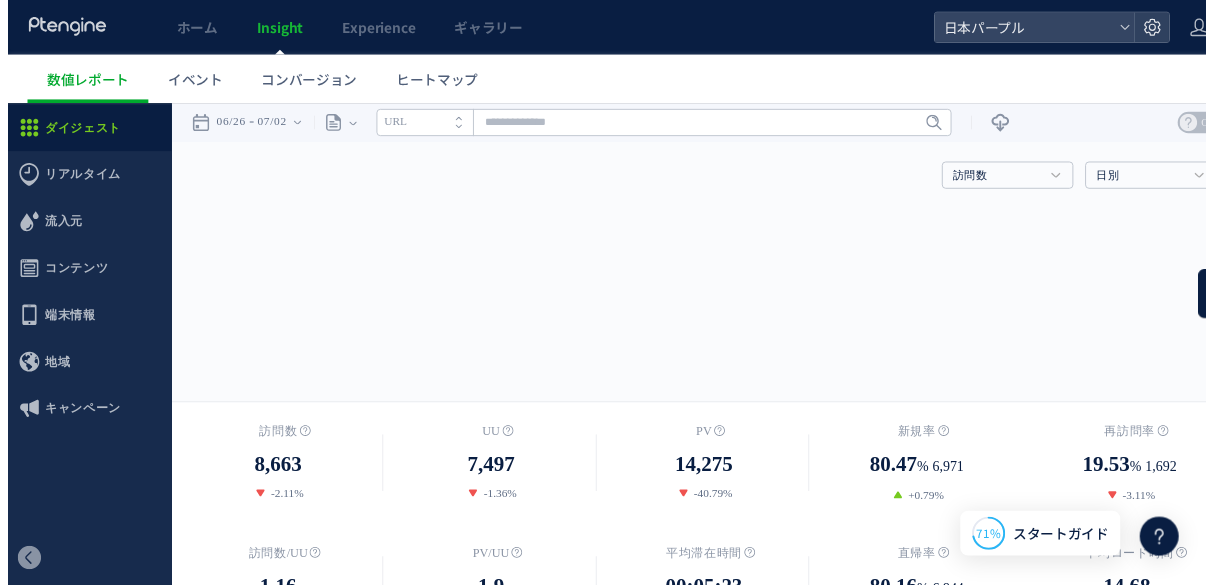scroll, scrollTop: 0, scrollLeft: 0, axis: both 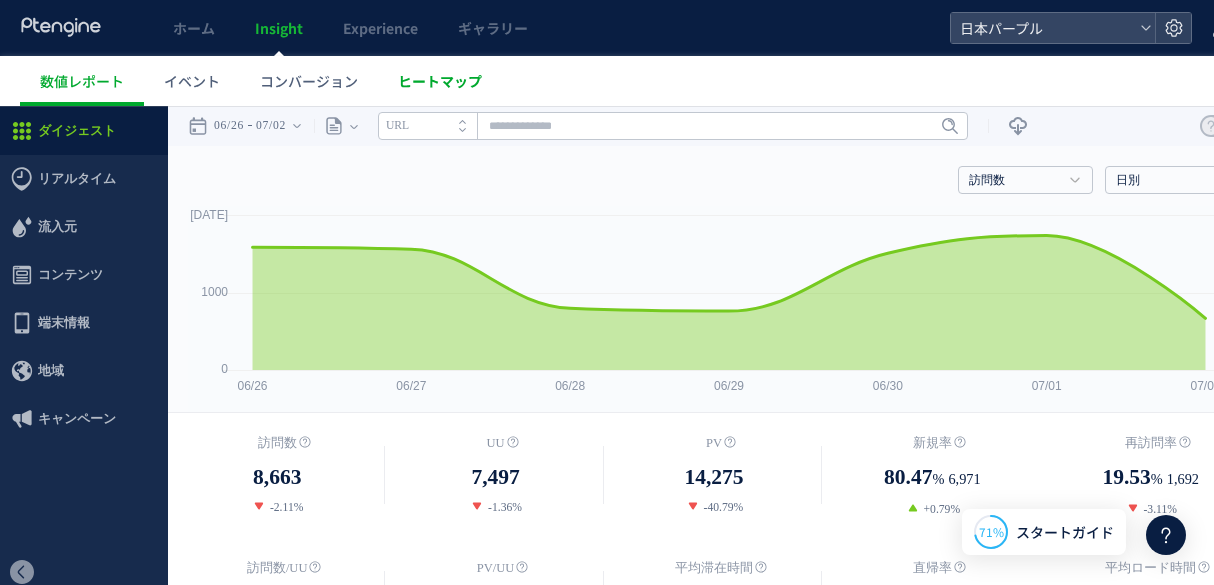 click on "ヒートマップ" at bounding box center [440, 81] 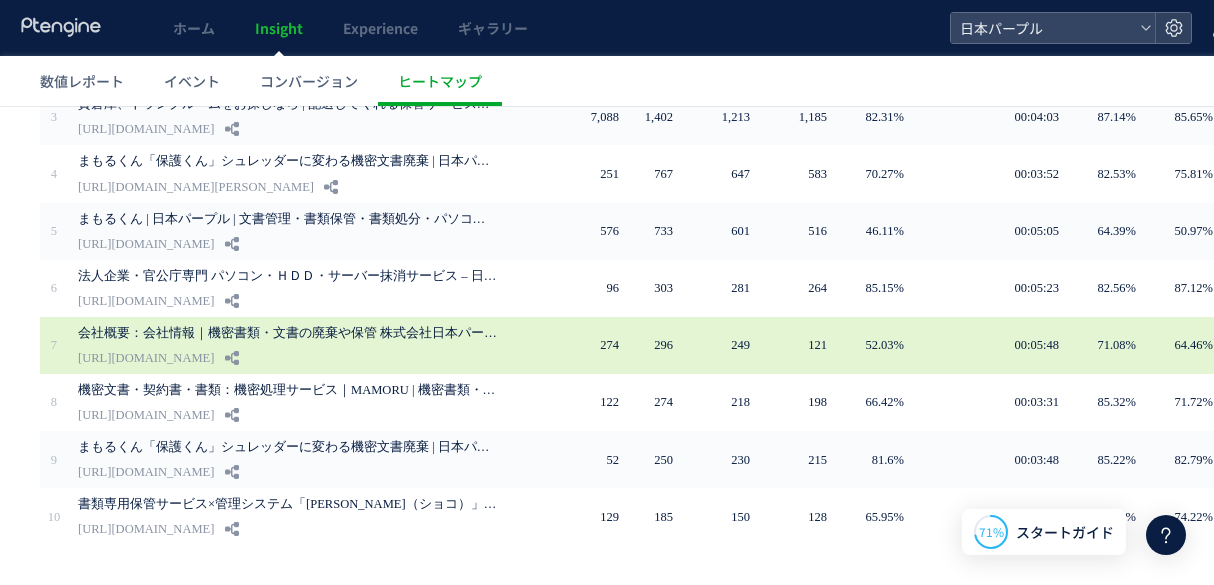 scroll, scrollTop: 311, scrollLeft: 0, axis: vertical 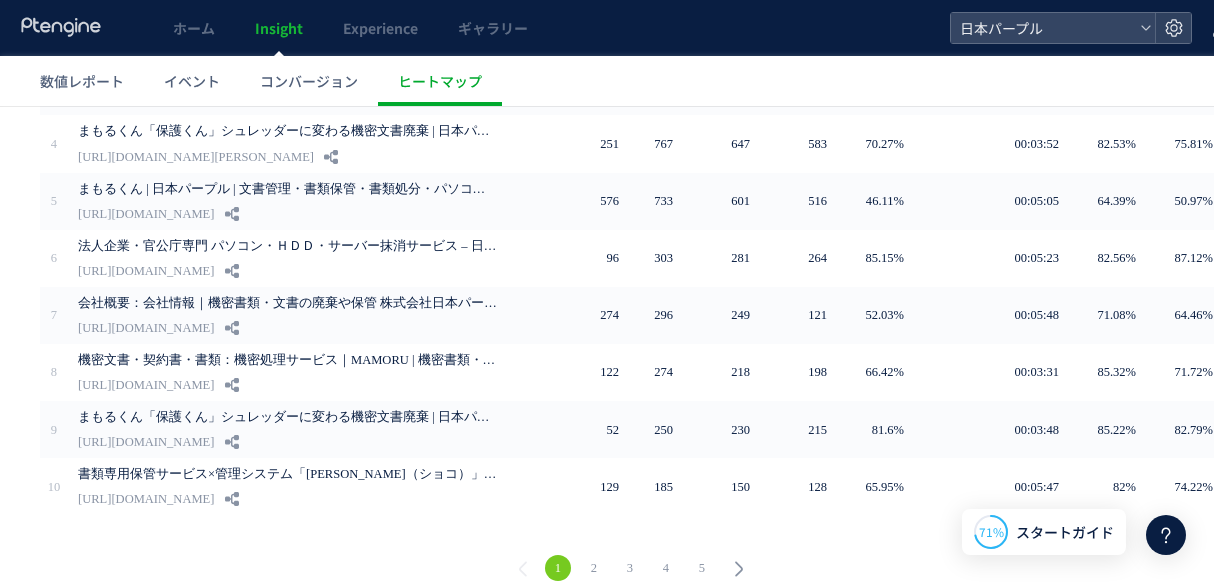 click on "2" at bounding box center (594, 568) 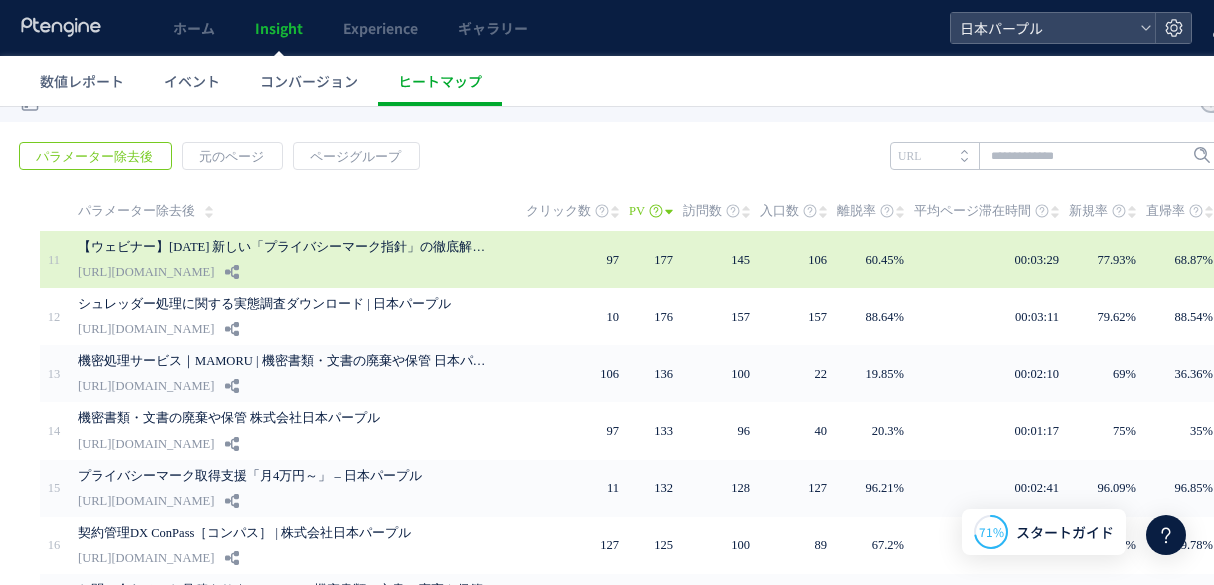 scroll, scrollTop: 0, scrollLeft: 0, axis: both 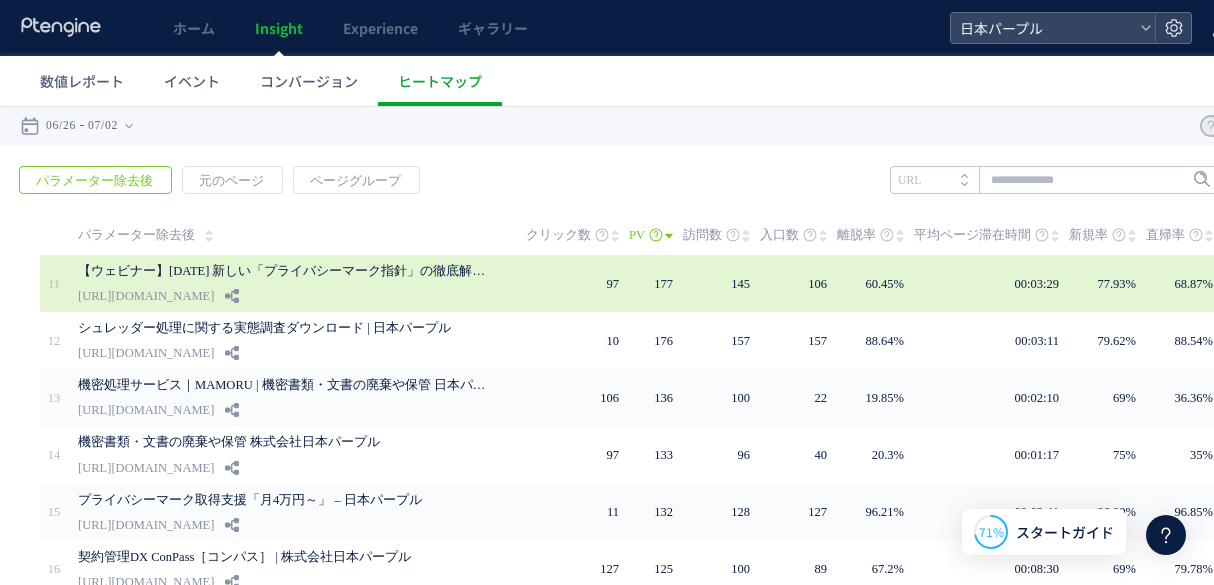 click on "[URL][DOMAIN_NAME]" at bounding box center (146, 296) 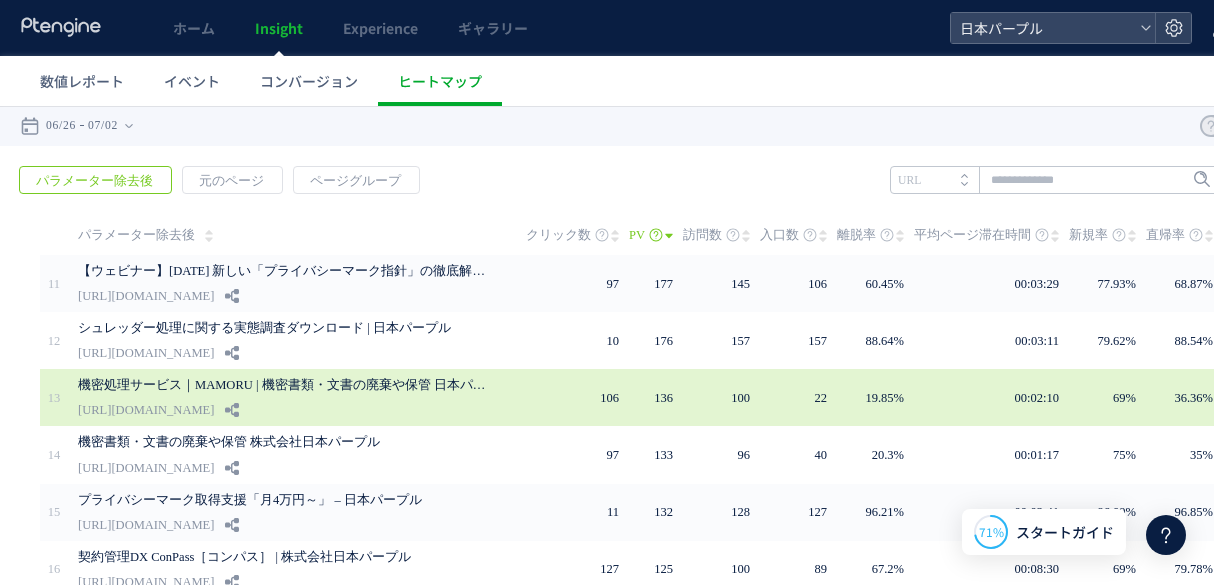 click on "[URL][DOMAIN_NAME]" at bounding box center (146, 410) 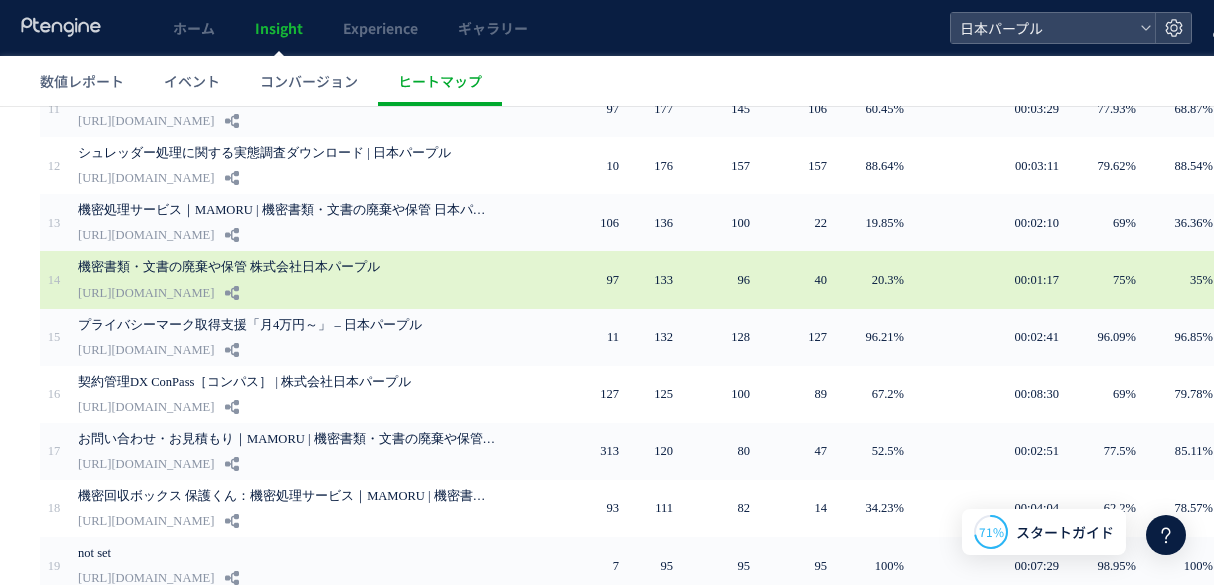 scroll, scrollTop: 200, scrollLeft: 0, axis: vertical 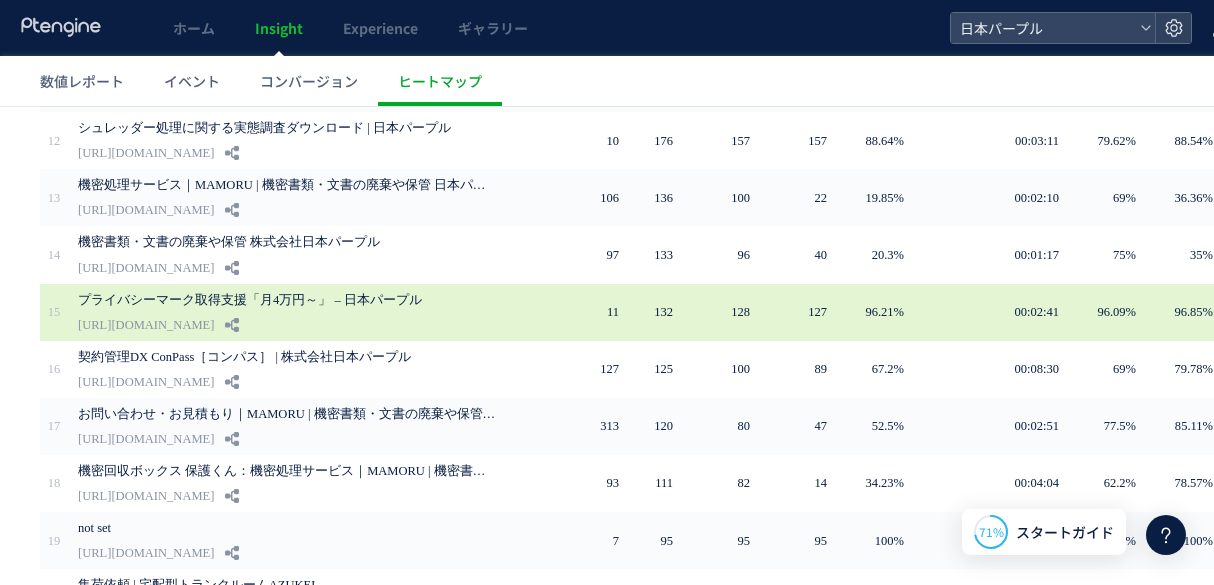 click on "[URL][DOMAIN_NAME]" at bounding box center [146, 325] 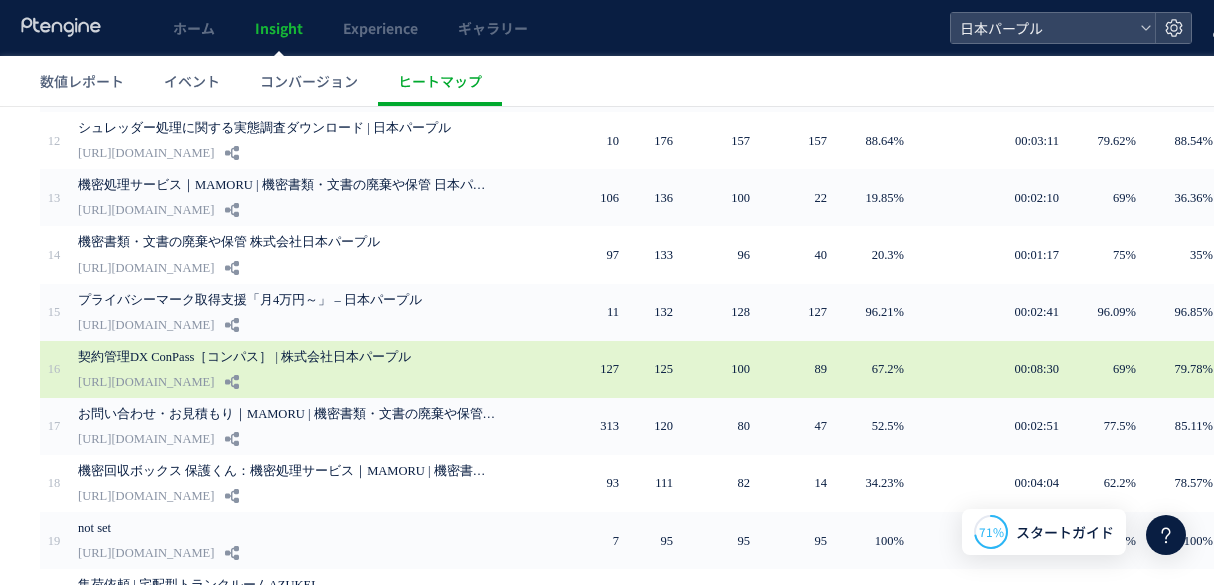 click on "[URL][DOMAIN_NAME]" at bounding box center [146, 382] 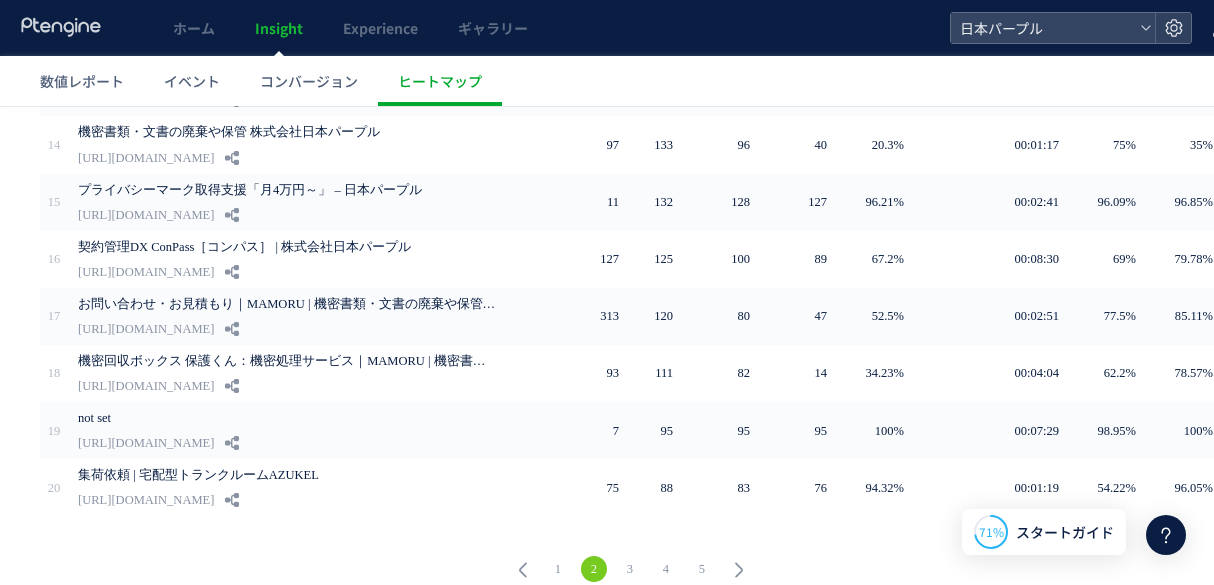 scroll, scrollTop: 311, scrollLeft: 0, axis: vertical 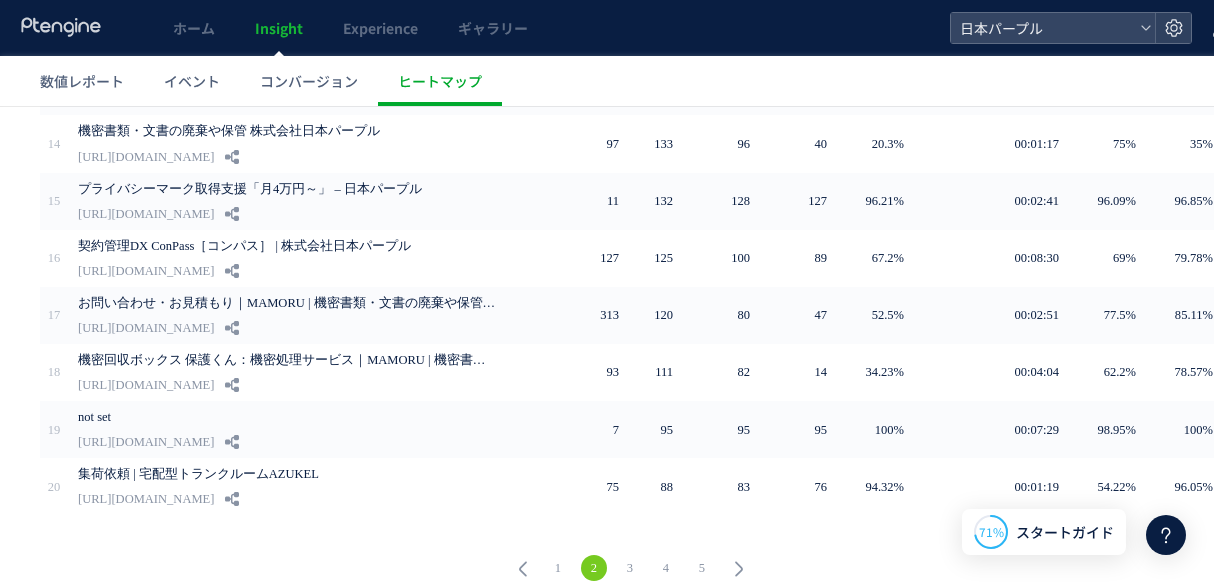 click on "1" at bounding box center [558, 568] 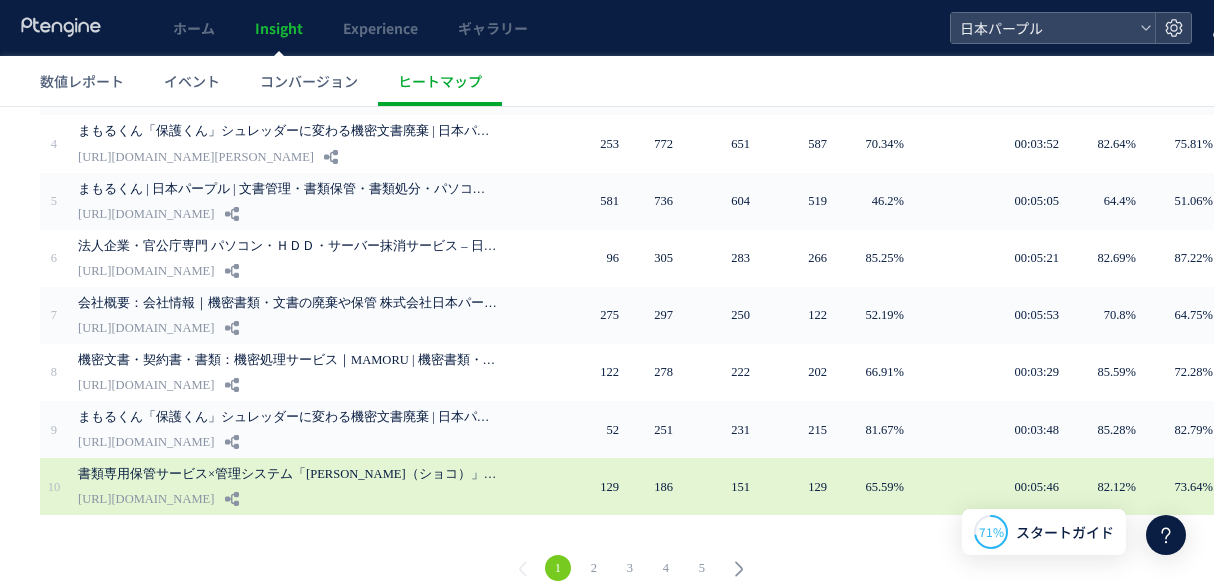 click on "[URL][DOMAIN_NAME]" at bounding box center [146, 499] 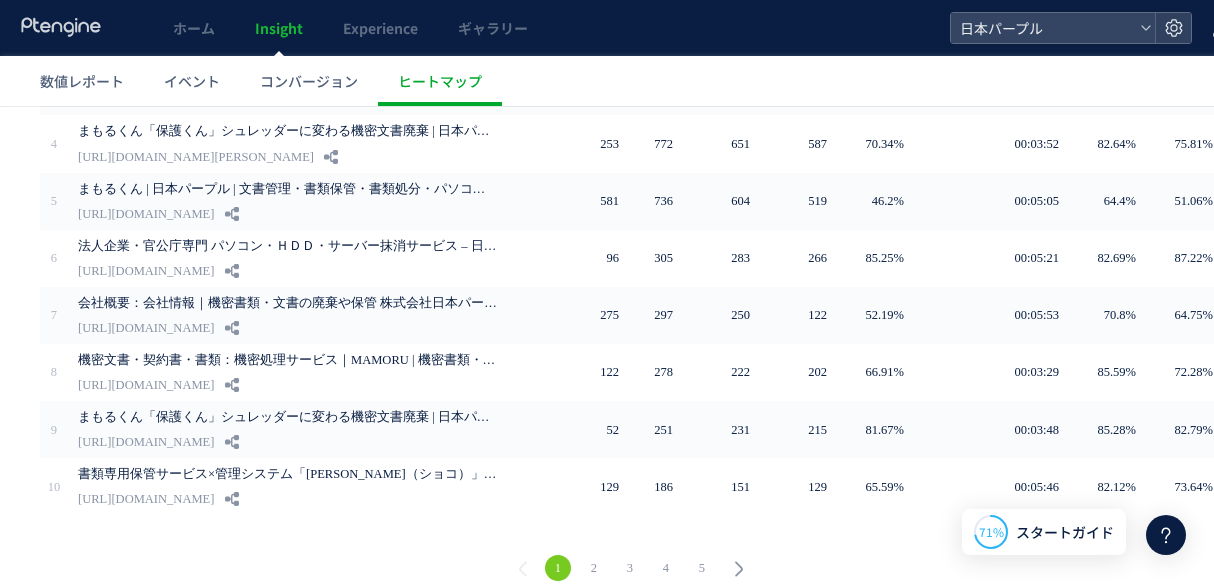 click on "2" at bounding box center (594, 568) 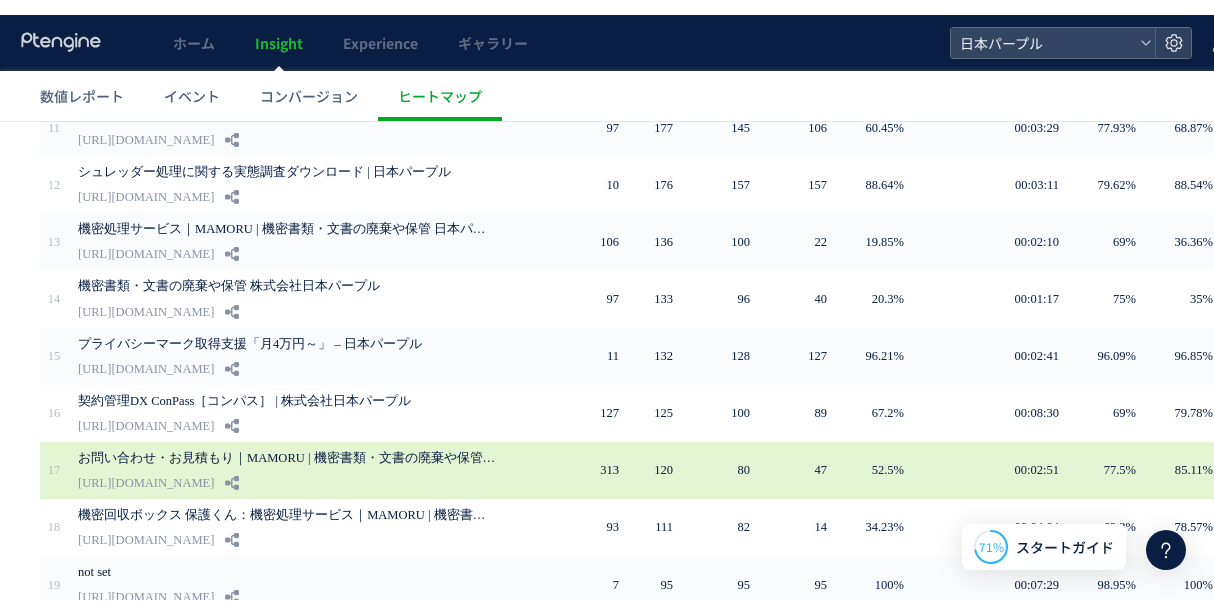 scroll, scrollTop: 211, scrollLeft: 0, axis: vertical 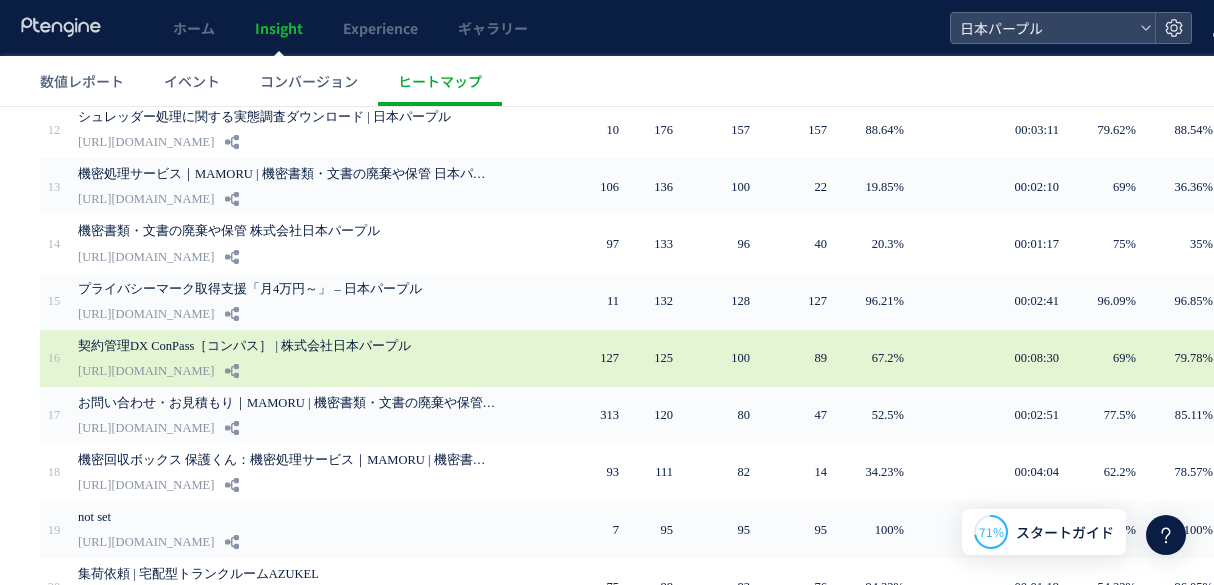 click on "[URL][DOMAIN_NAME]" at bounding box center (146, 371) 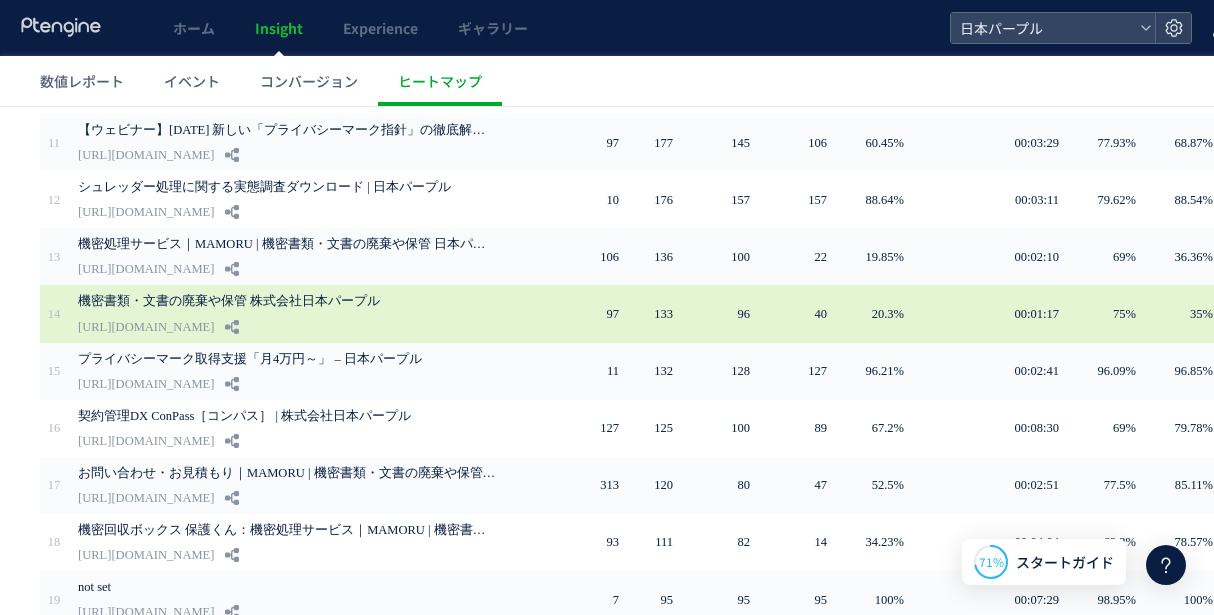 scroll, scrollTop: 111, scrollLeft: 0, axis: vertical 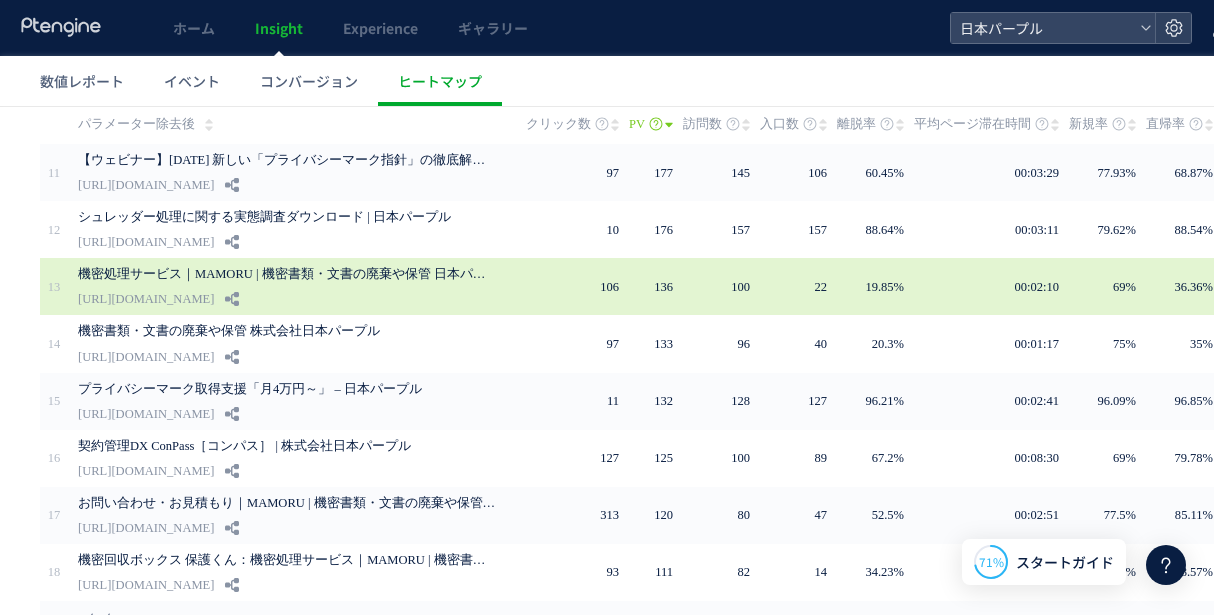 click on "機密処理サービス｜MAMORU | 機密書類・文書の廃棄や保管 日本パープル" at bounding box center [288, 274] 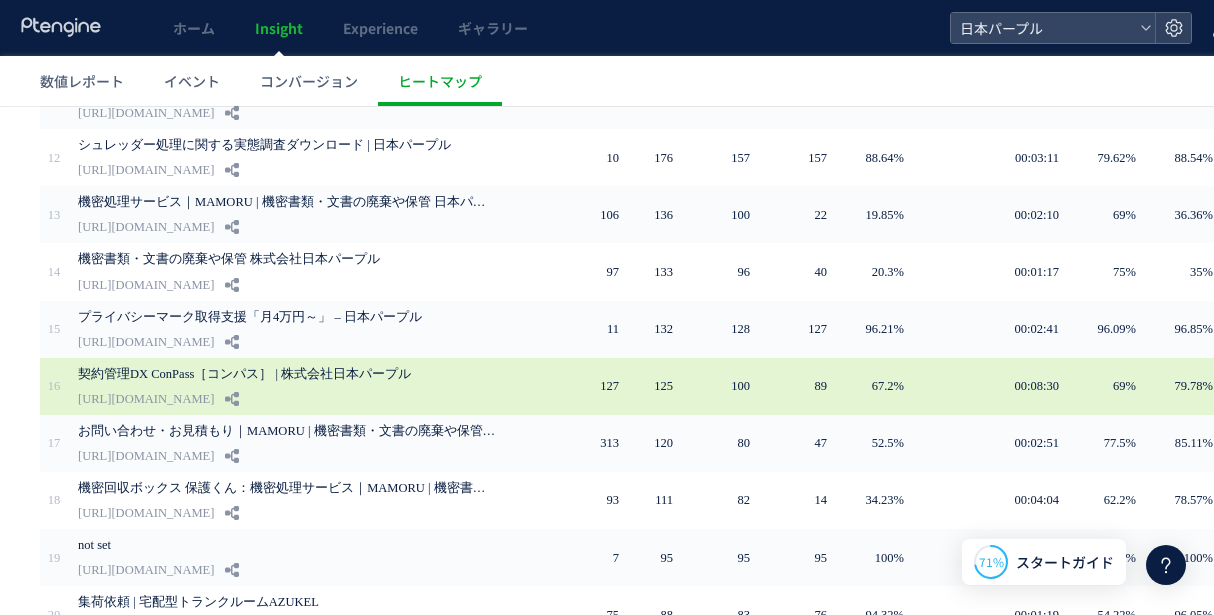 scroll, scrollTop: 211, scrollLeft: 0, axis: vertical 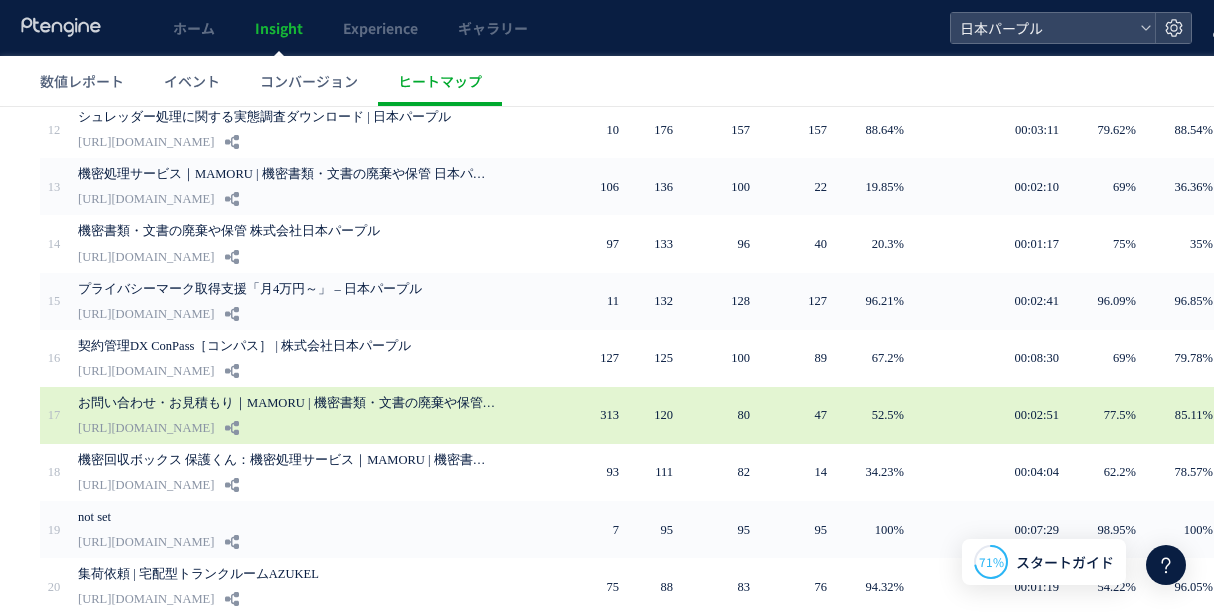 click on "お問い合わせ・お見積もり｜MAMORU | 機密書類・文書の廃棄や保管 日本パープル" at bounding box center [288, 403] 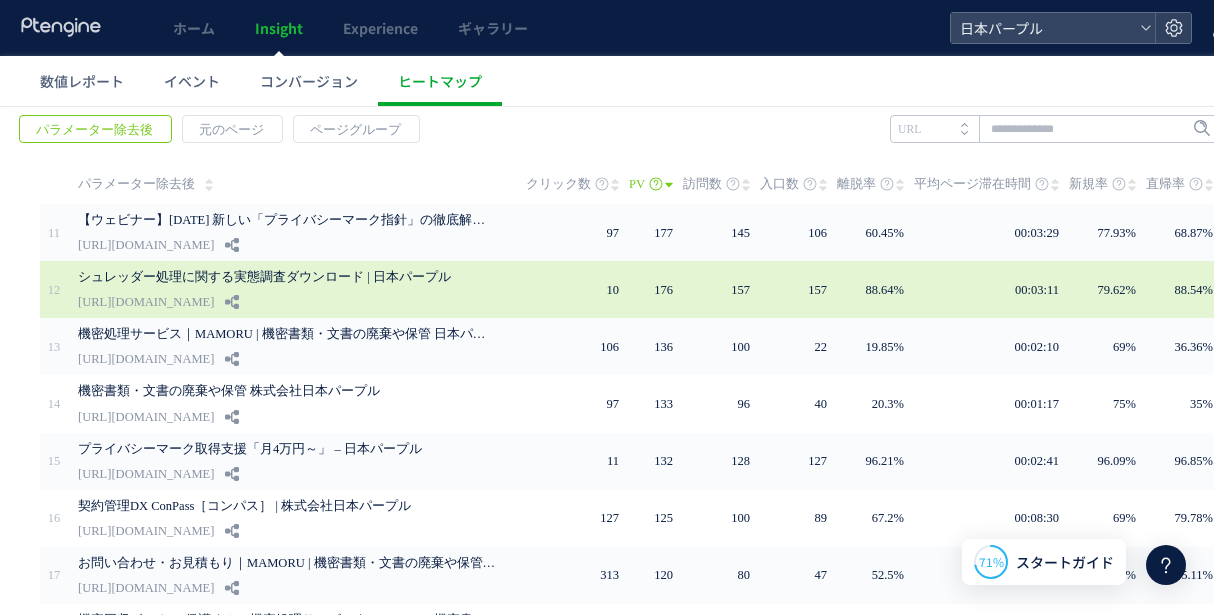 scroll, scrollTop: 0, scrollLeft: 0, axis: both 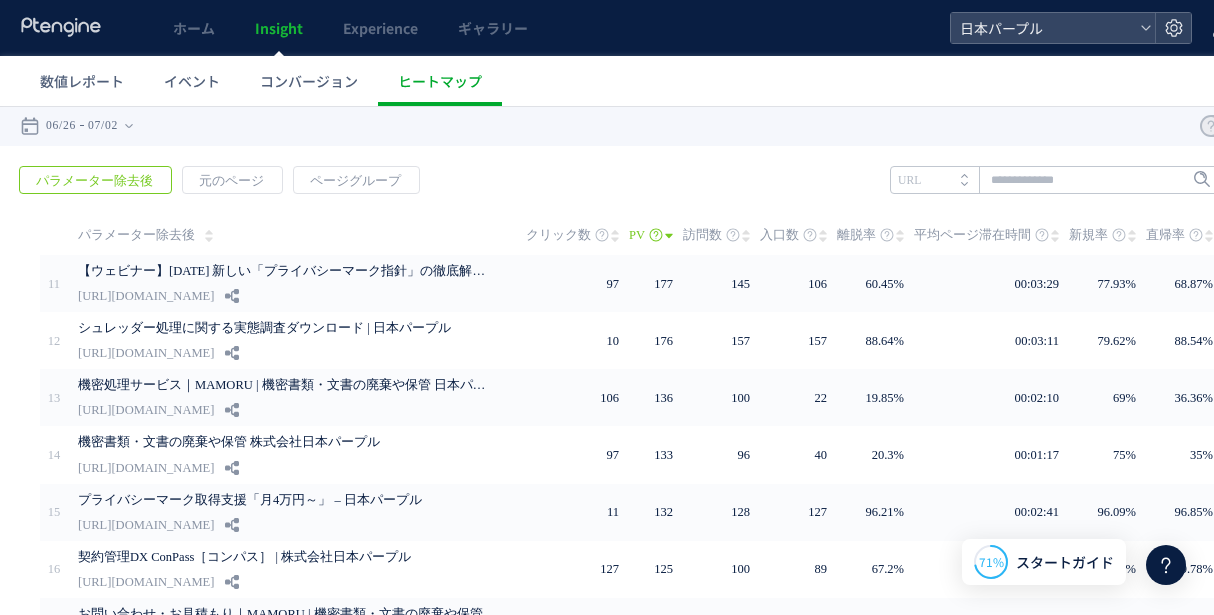 click on "URL" at bounding box center [934, 180] 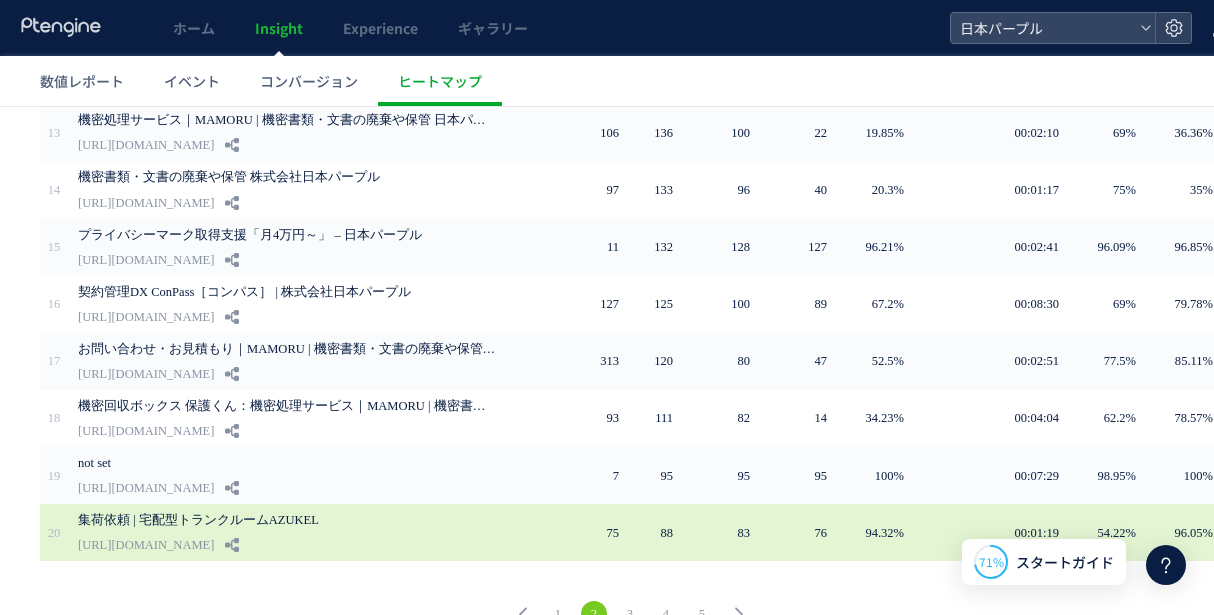 scroll, scrollTop: 296, scrollLeft: 0, axis: vertical 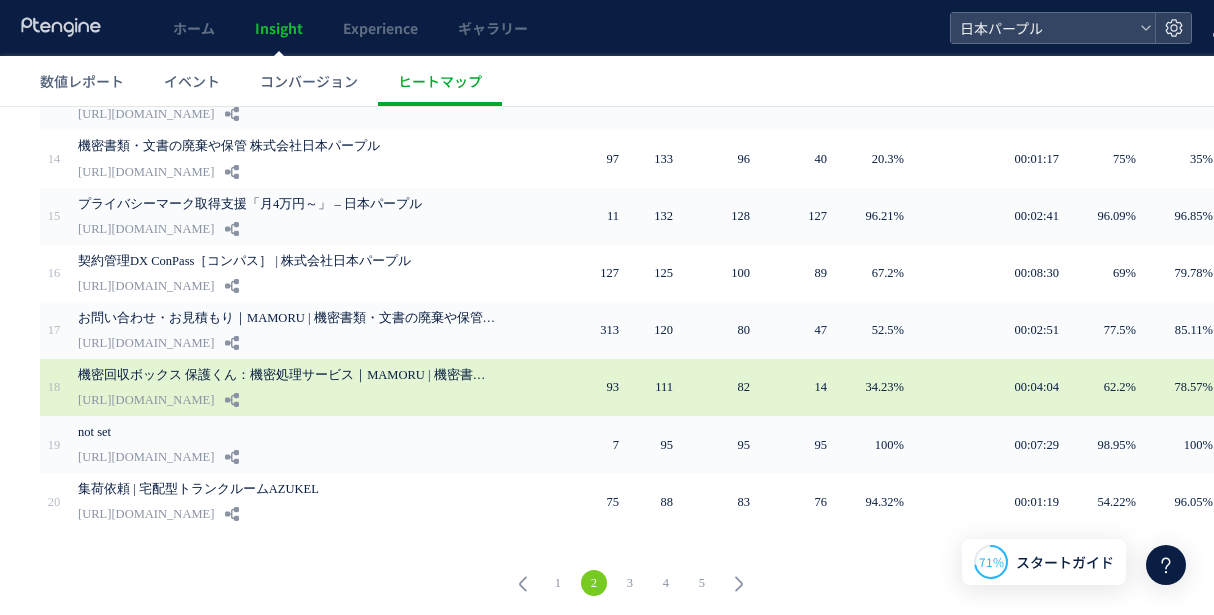 click on "[URL][DOMAIN_NAME]" at bounding box center [146, 400] 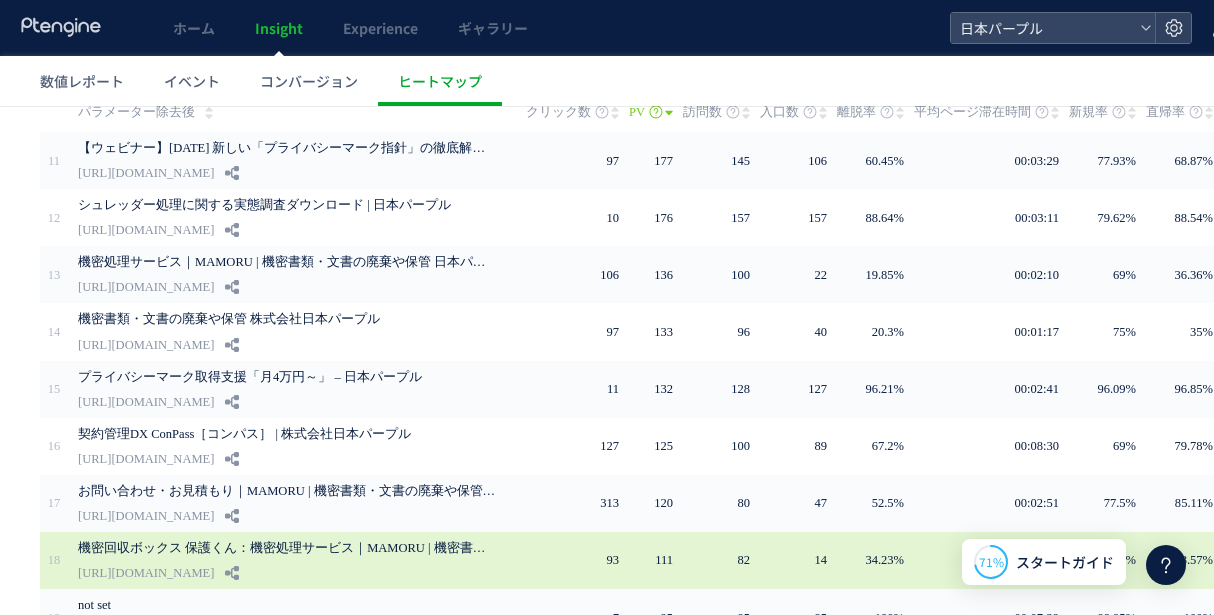 scroll, scrollTop: 0, scrollLeft: 0, axis: both 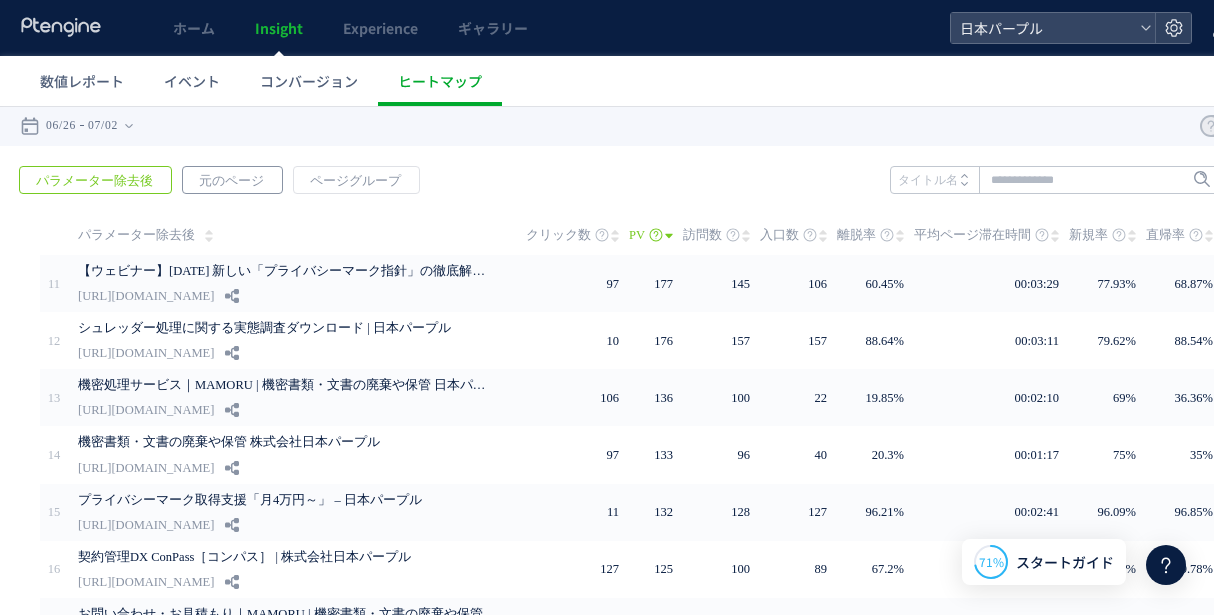 click on "元のページ" at bounding box center [231, 181] 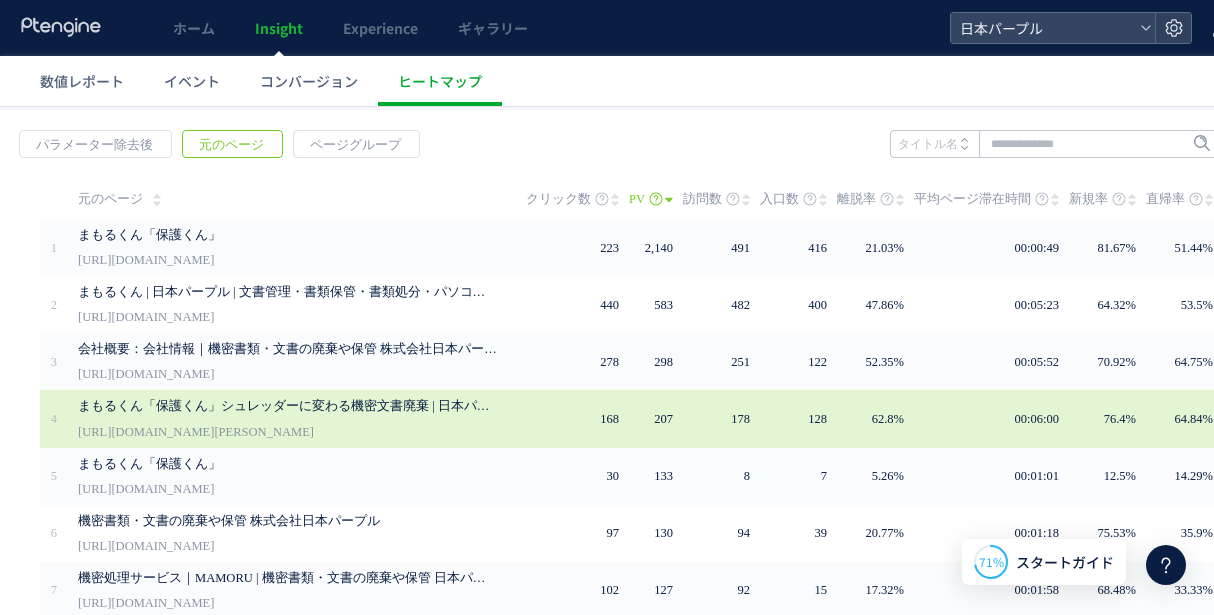 scroll, scrollTop: 0, scrollLeft: 0, axis: both 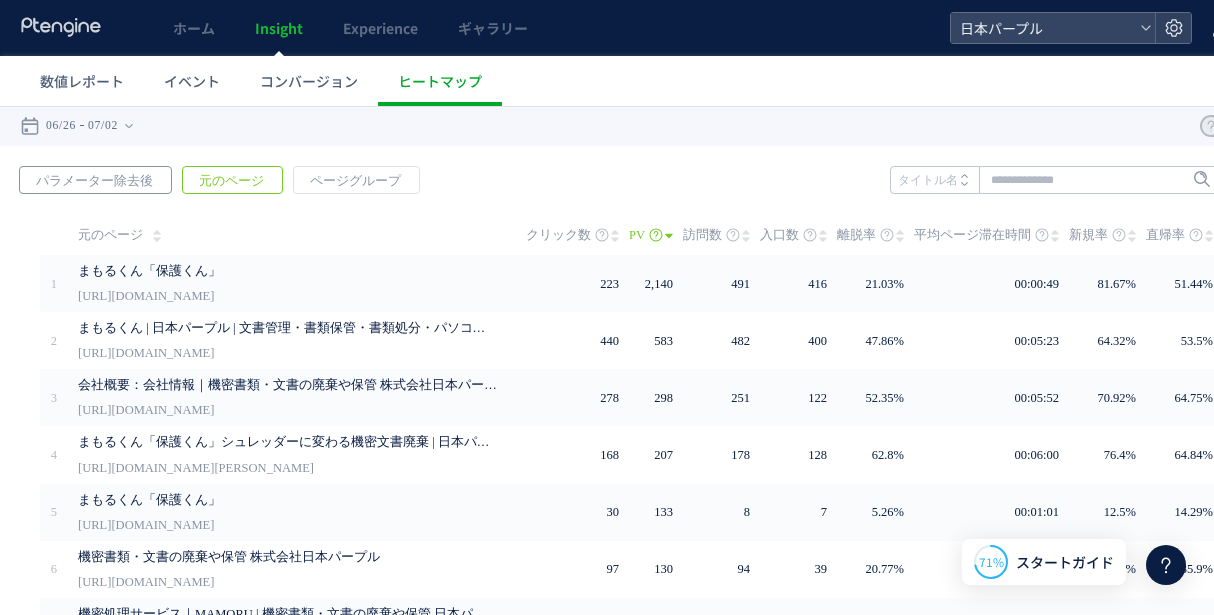 click on "パラメーター除去後" at bounding box center (94, 181) 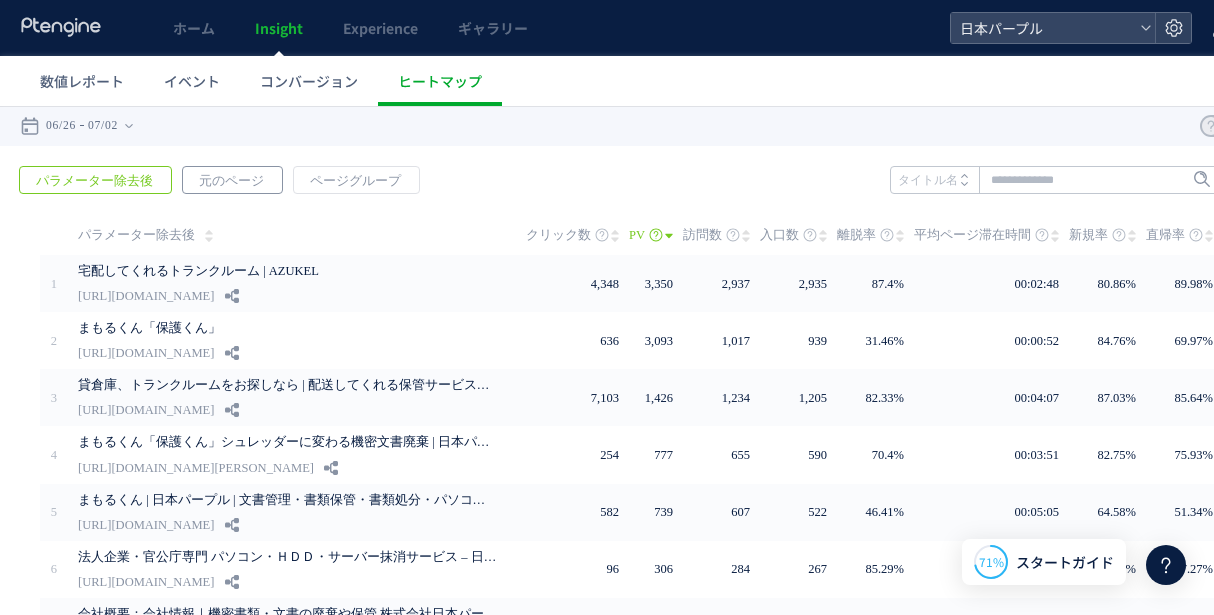 click on "元のページ" at bounding box center (231, 181) 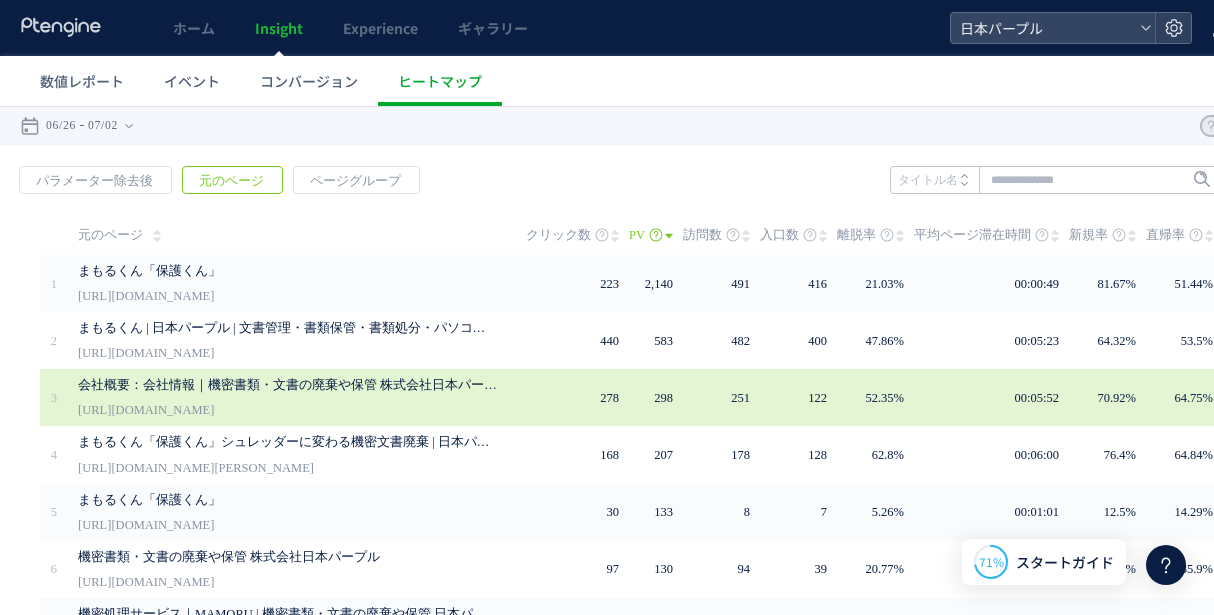 click on "会社概要：会社情報｜機密書類・文書の廃棄や保管 株式会社日本パープル" at bounding box center (288, 385) 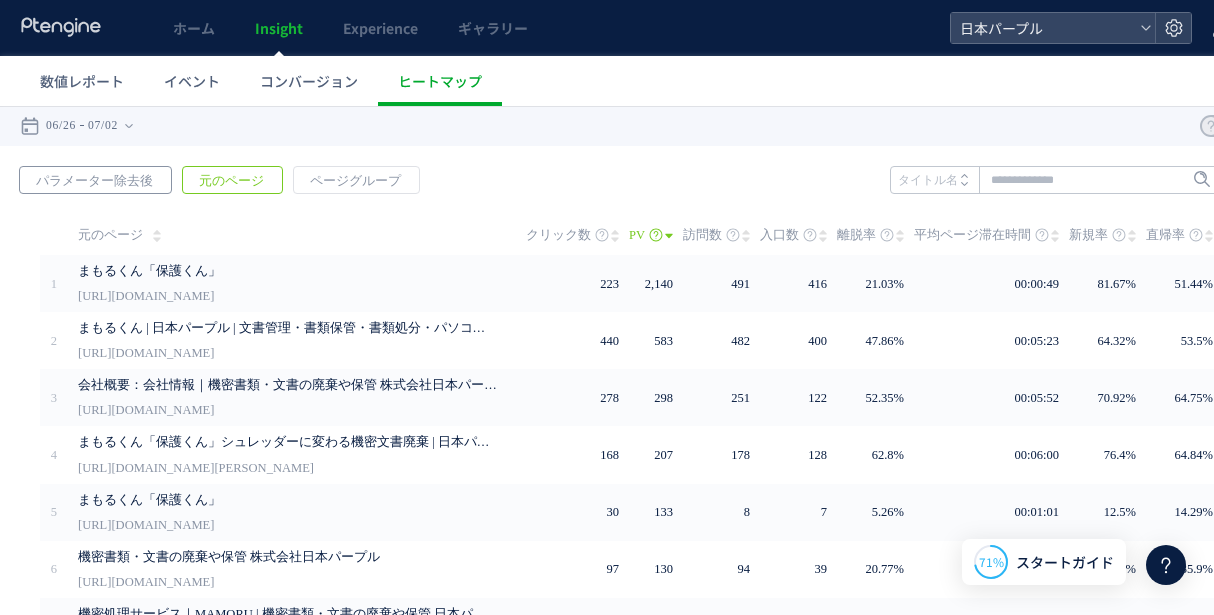 click on "パラメーター除去後" at bounding box center (94, 181) 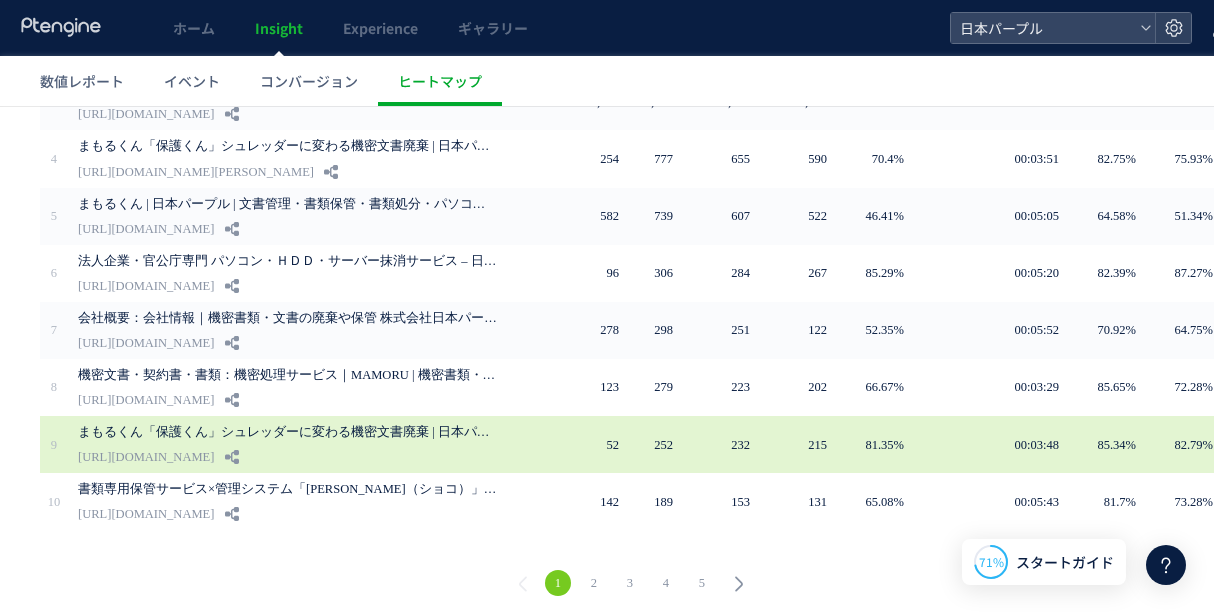scroll, scrollTop: 0, scrollLeft: 0, axis: both 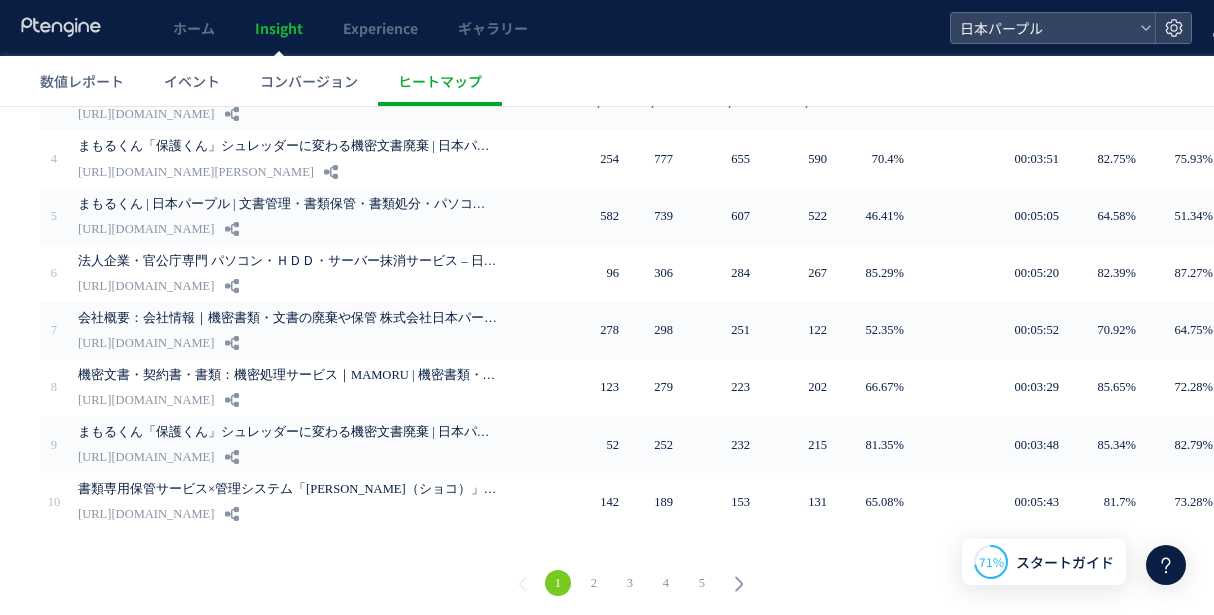 click on "3" at bounding box center (630, 583) 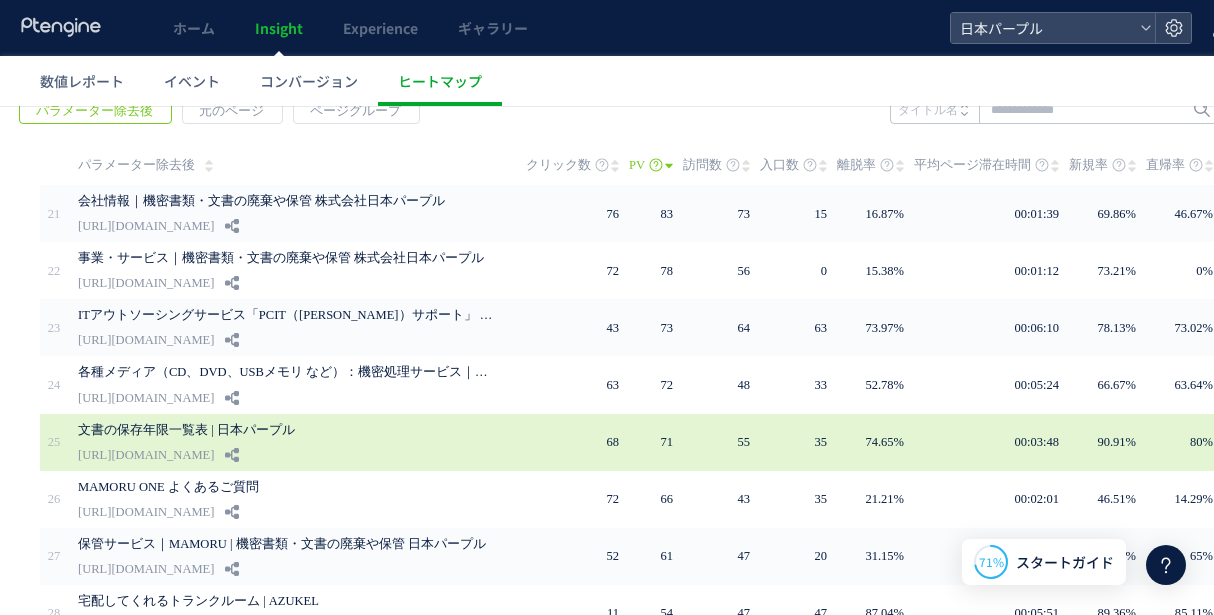 scroll, scrollTop: 100, scrollLeft: 0, axis: vertical 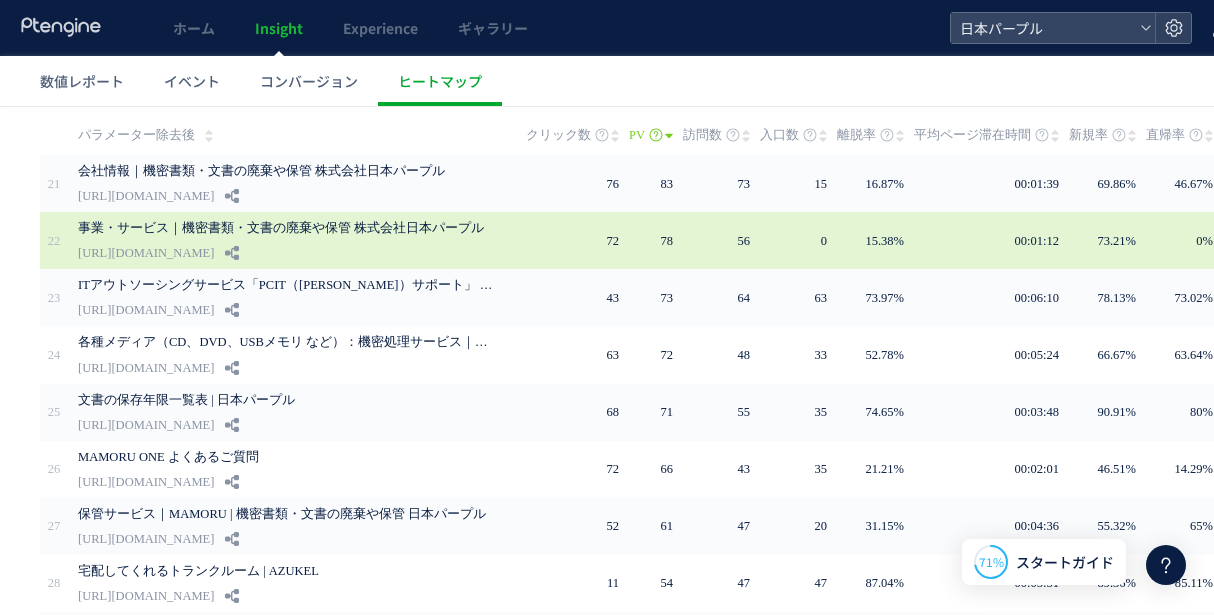 click on "[URL][DOMAIN_NAME]" at bounding box center [146, 253] 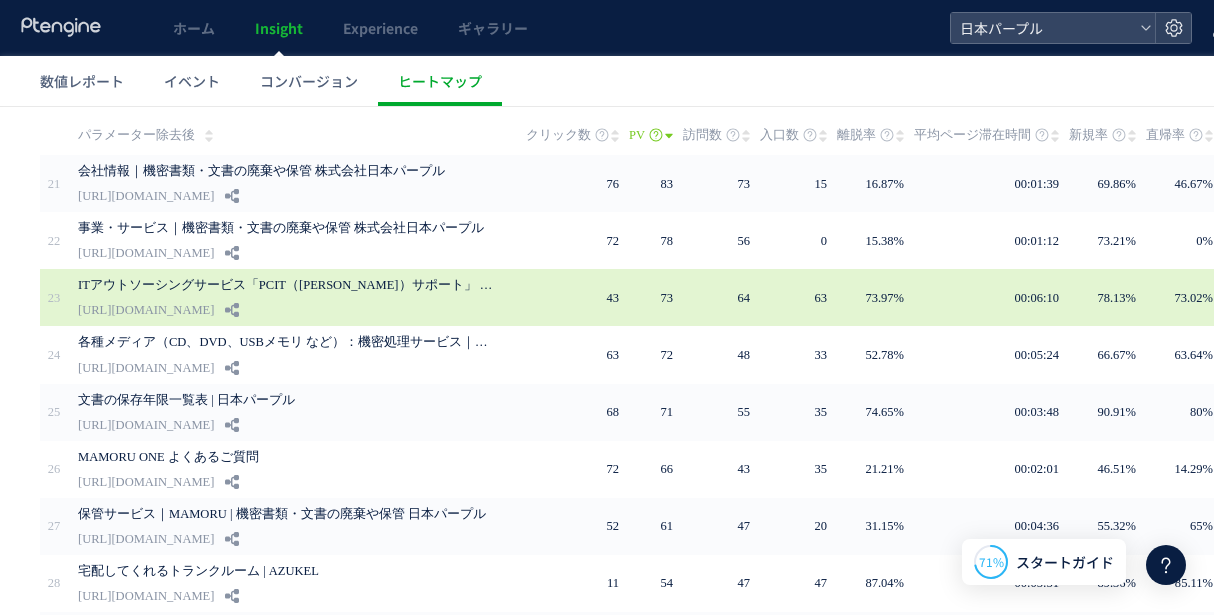 click on "[URL][DOMAIN_NAME]" at bounding box center (146, 310) 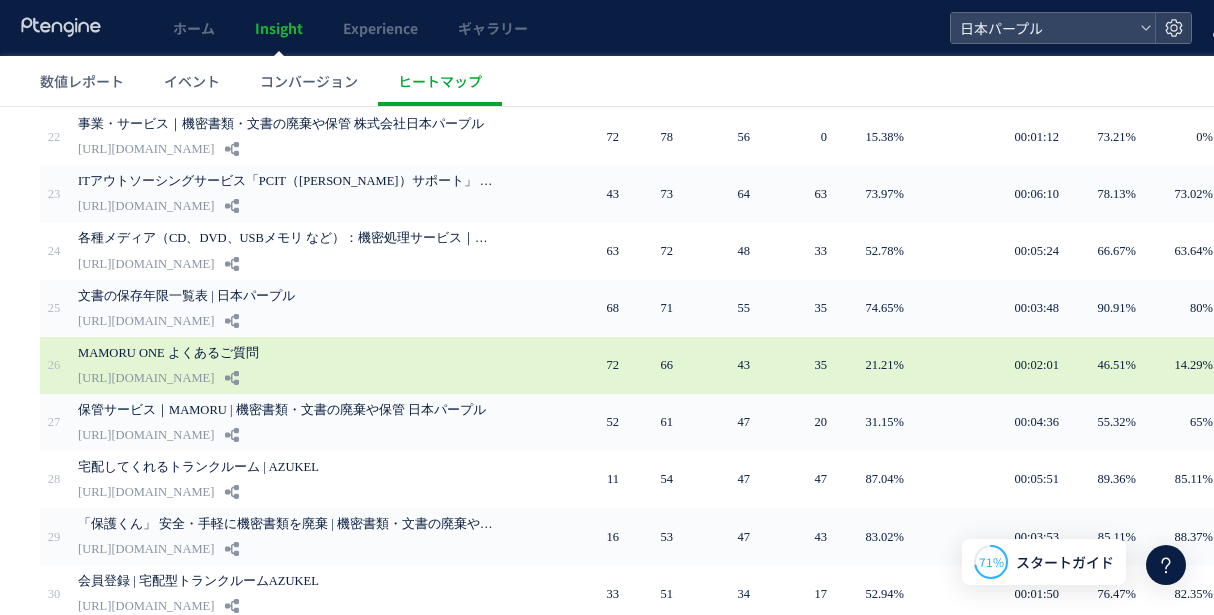 scroll, scrollTop: 296, scrollLeft: 0, axis: vertical 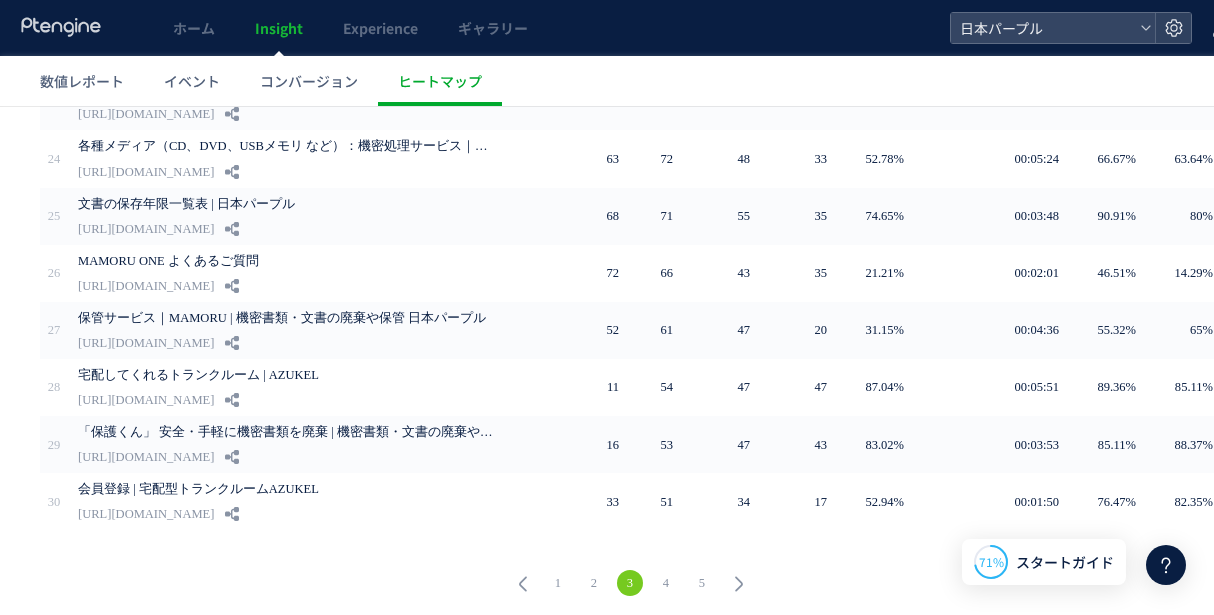 click on "1" at bounding box center [558, 583] 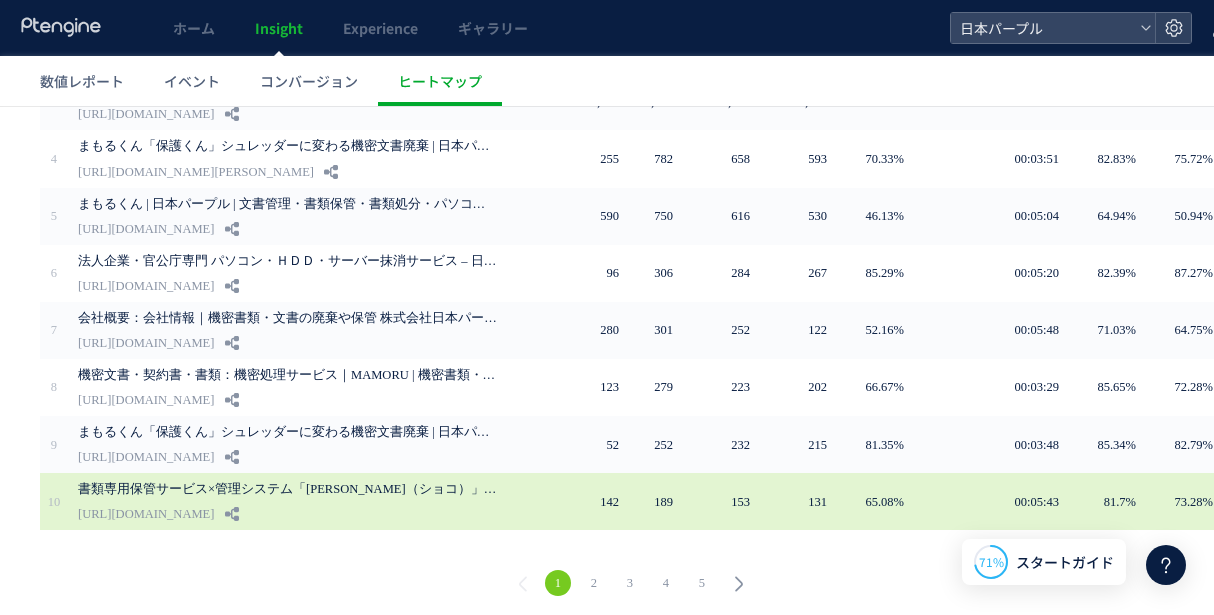 click on "書類専用保管サービス×管理システム「[PERSON_NAME]（ショコ）」 – 日本パープル" at bounding box center [288, 489] 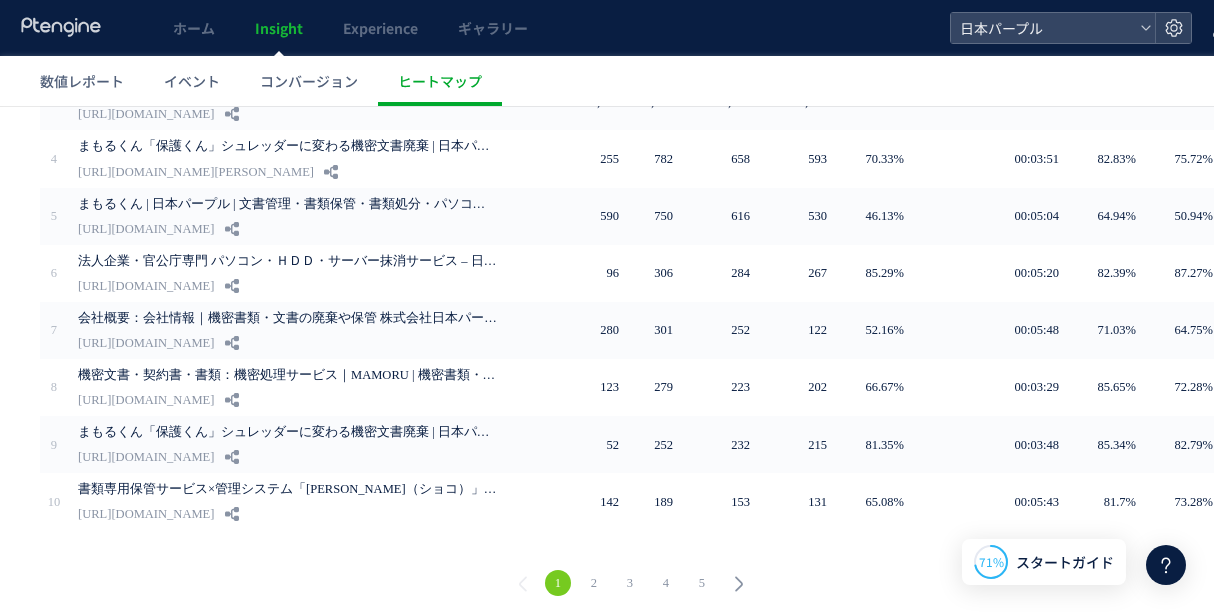 click on "3" at bounding box center (630, 583) 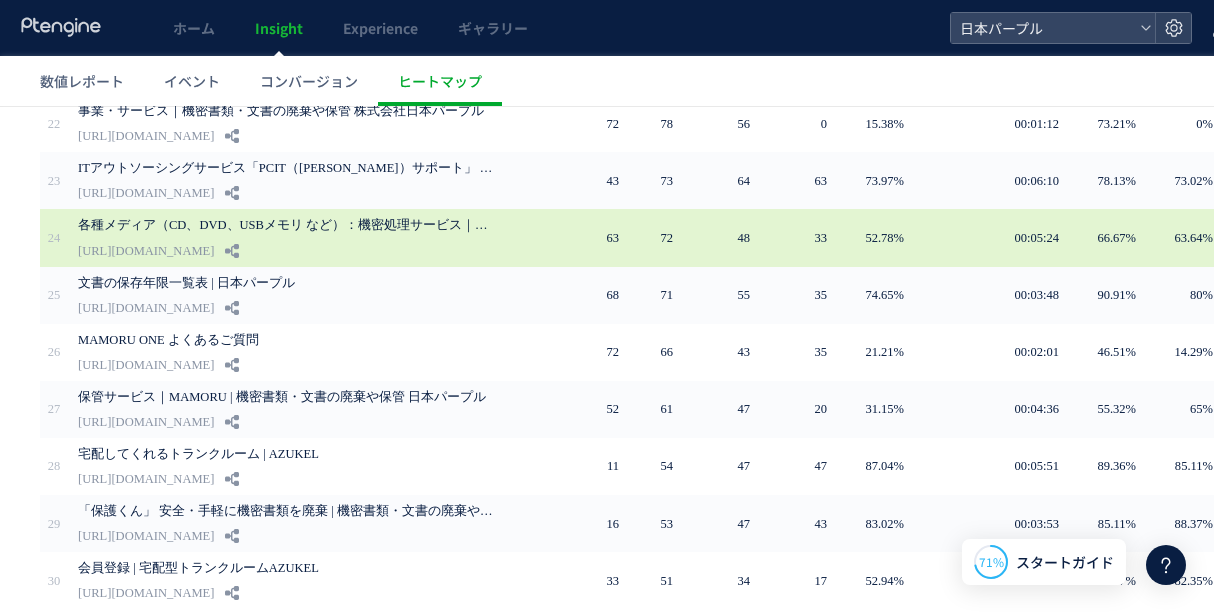 scroll, scrollTop: 96, scrollLeft: 0, axis: vertical 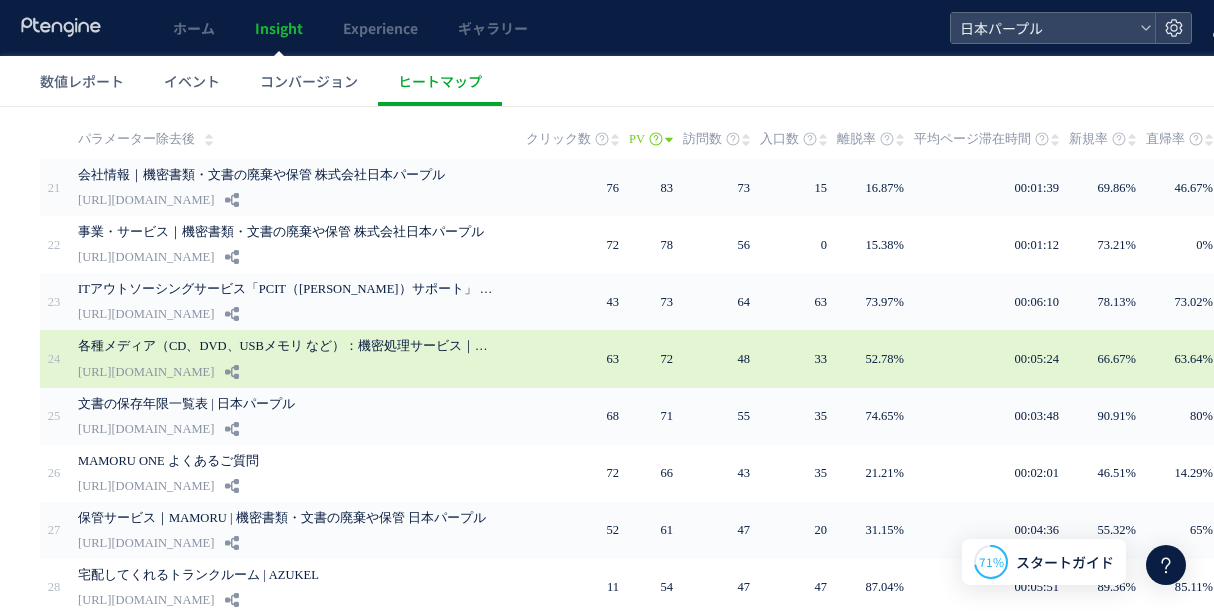 click on "各種メディア（CD、DVD、USBメモリ など）：機密処理サービス｜MAMORU | 機密書類・文書の廃棄や保管 日本パープル" at bounding box center (288, 346) 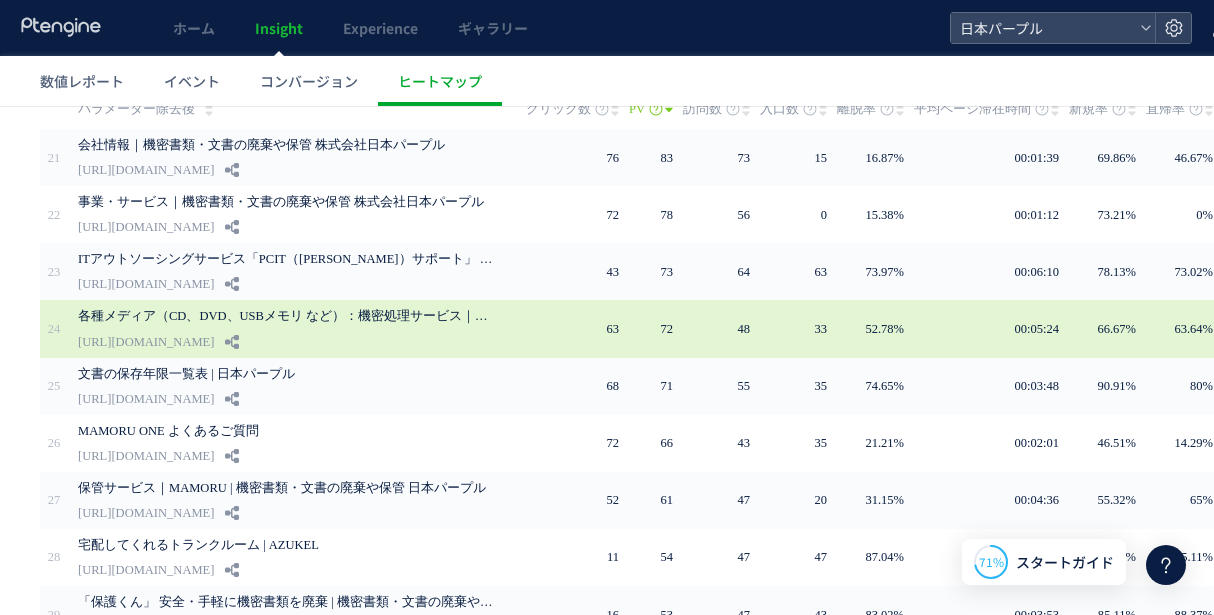 scroll, scrollTop: 96, scrollLeft: 0, axis: vertical 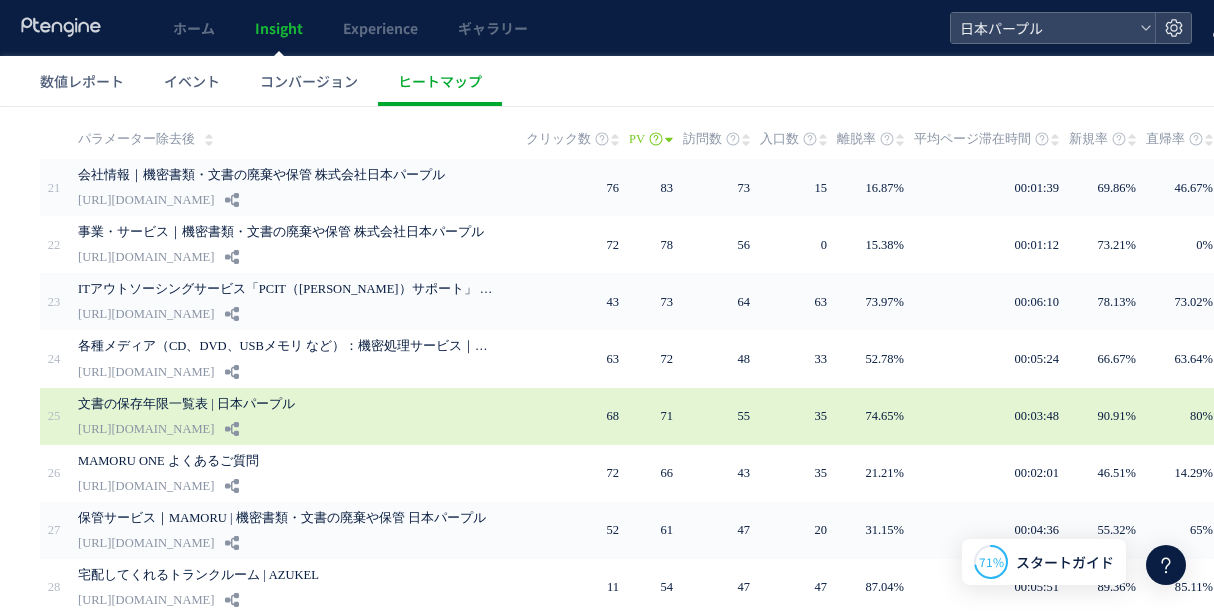 click on "[URL][DOMAIN_NAME]" at bounding box center (146, 429) 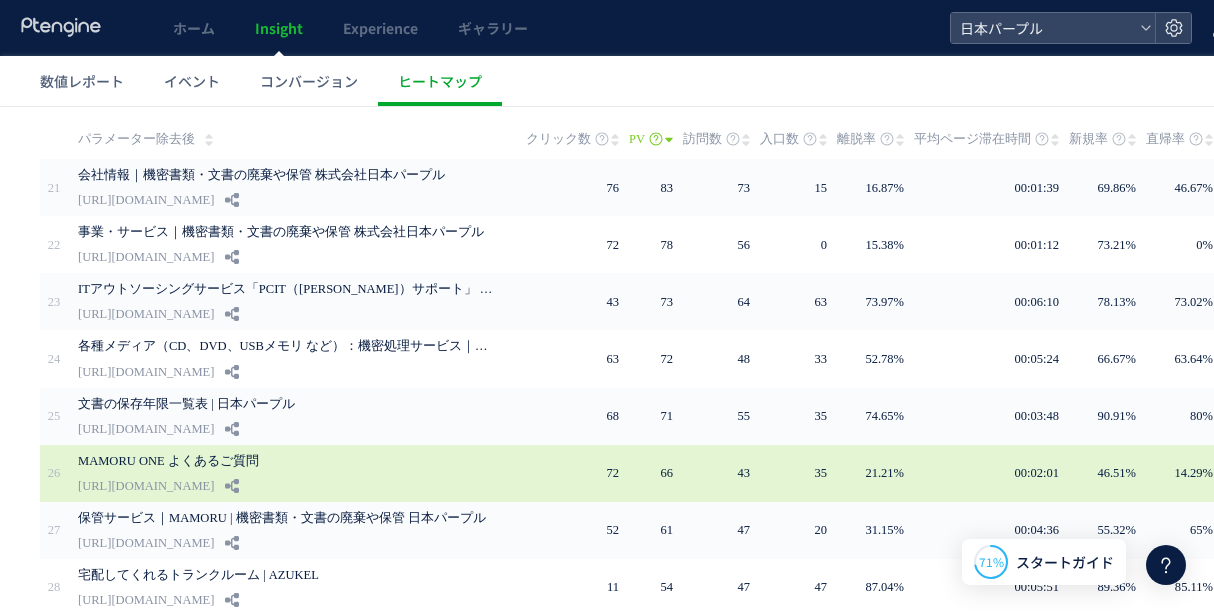 click on "[URL][DOMAIN_NAME]" at bounding box center [146, 486] 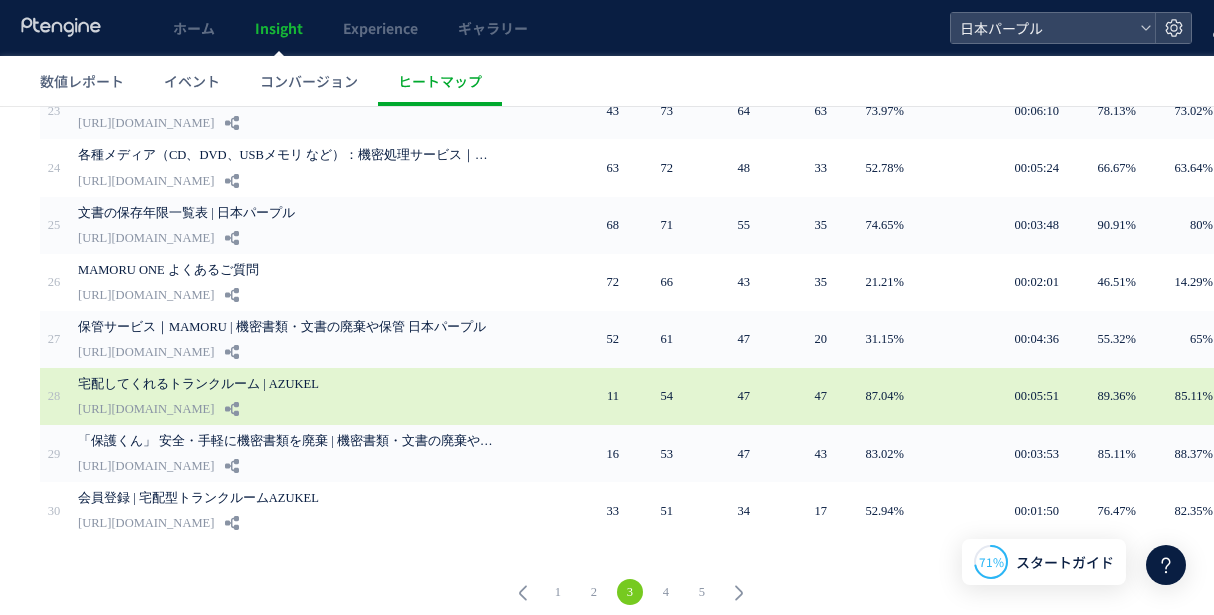 scroll, scrollTop: 296, scrollLeft: 0, axis: vertical 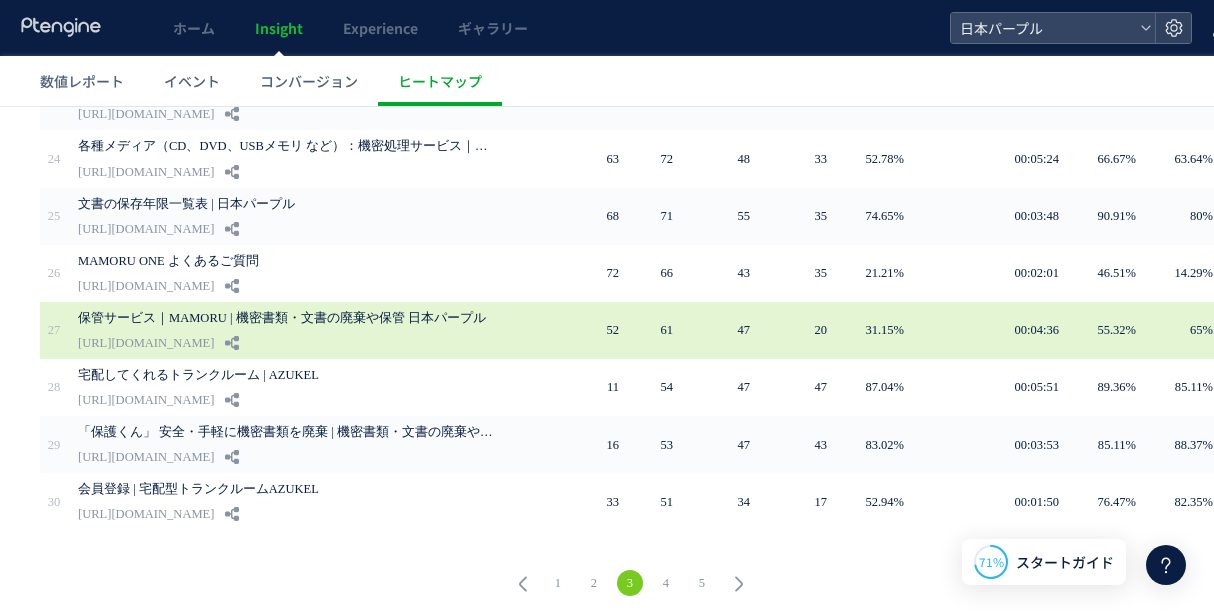 click on "[URL][DOMAIN_NAME]" at bounding box center (146, 343) 